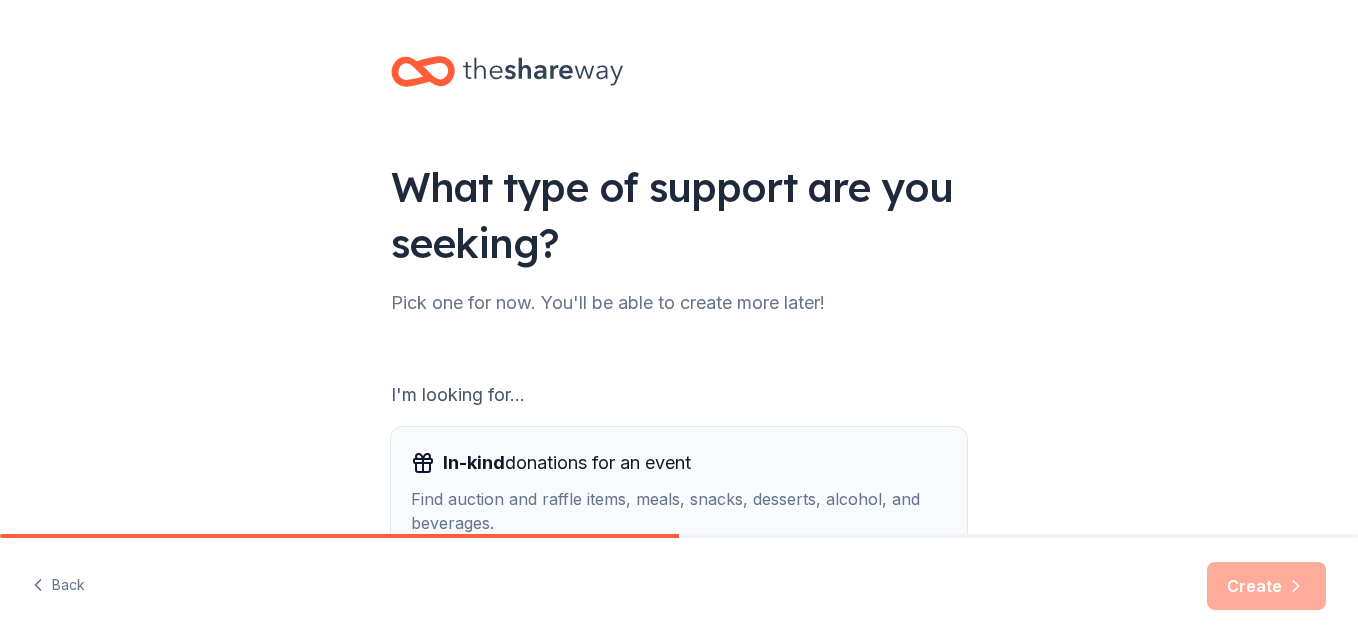 scroll, scrollTop: 0, scrollLeft: 0, axis: both 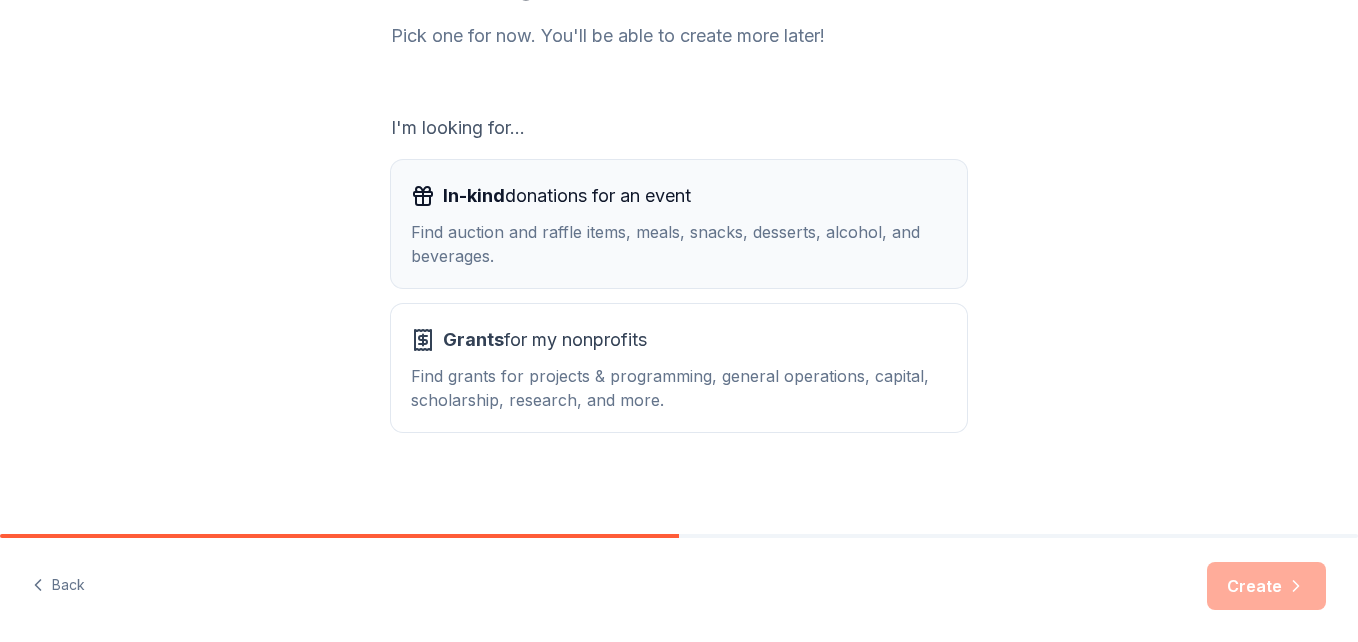 click on "Find auction and raffle items, meals, snacks, desserts, alcohol, and beverages." at bounding box center (679, 244) 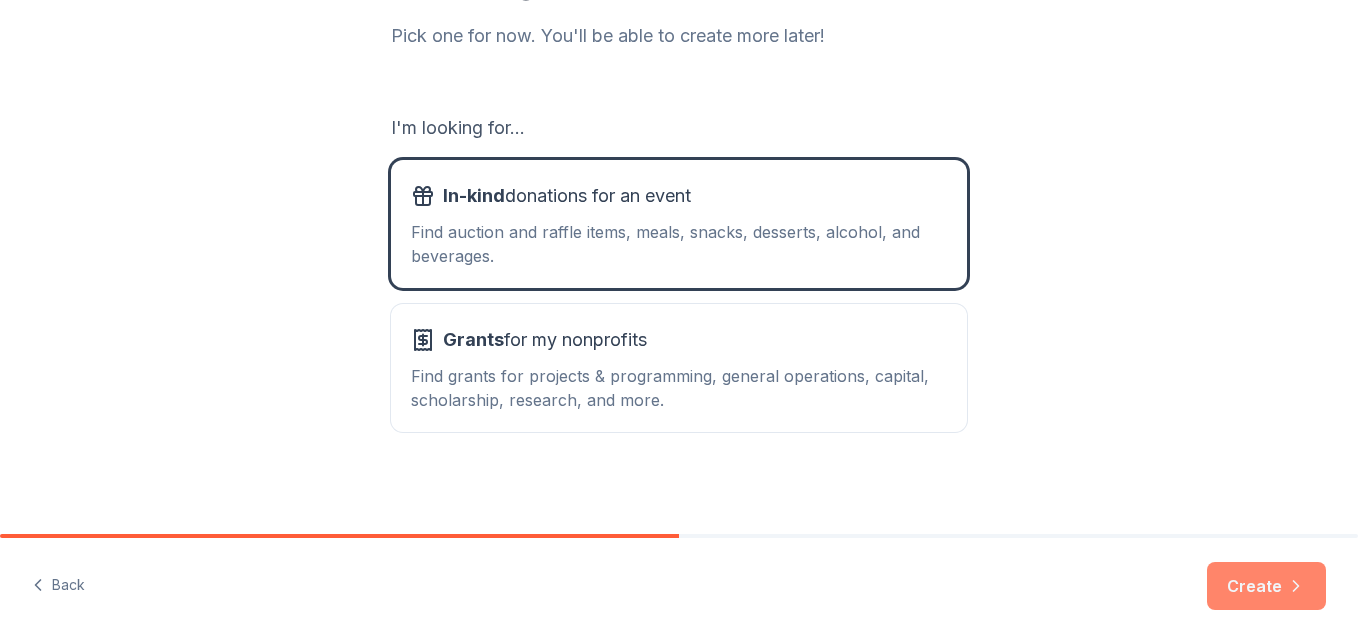 click on "Create" at bounding box center (1266, 586) 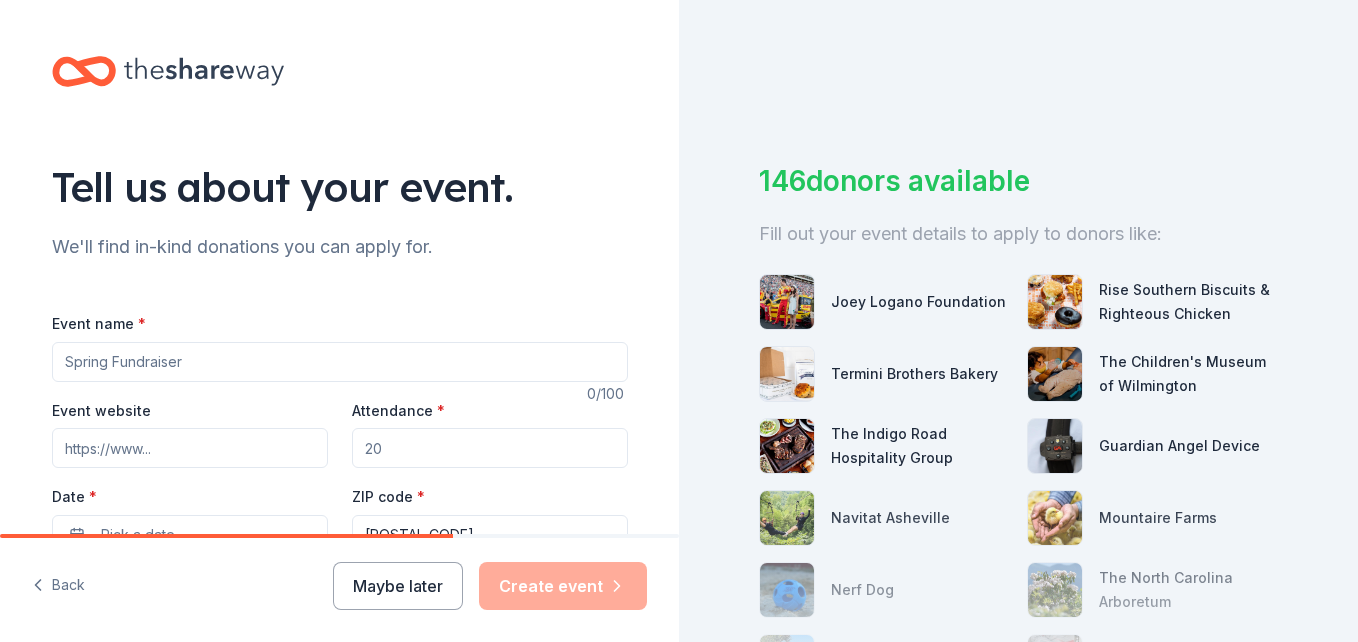 click on "Event name *" at bounding box center (340, 362) 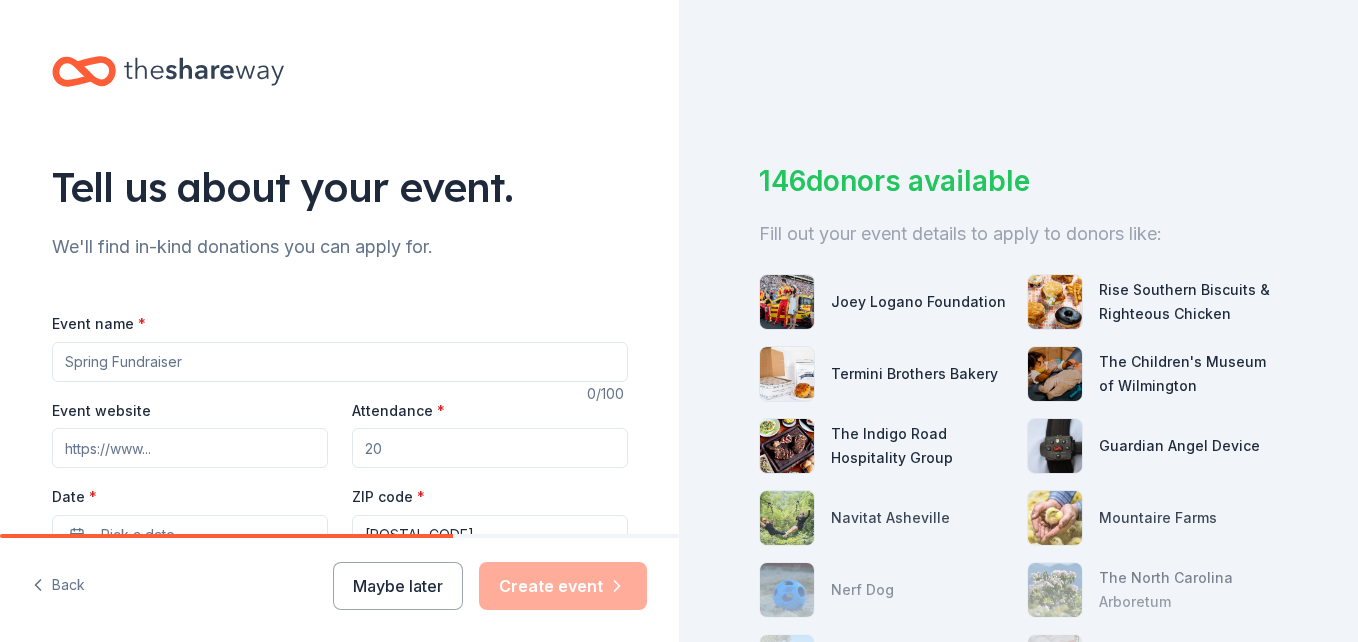 type on "Youth Revival" 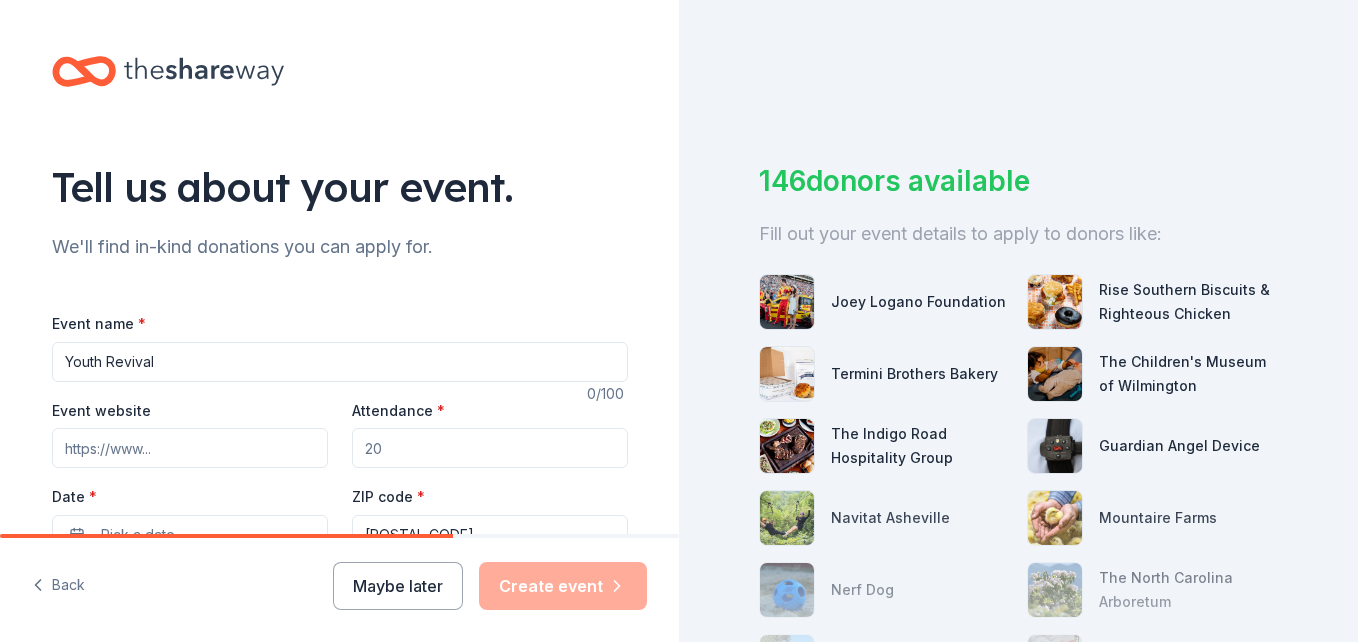 type on "100" 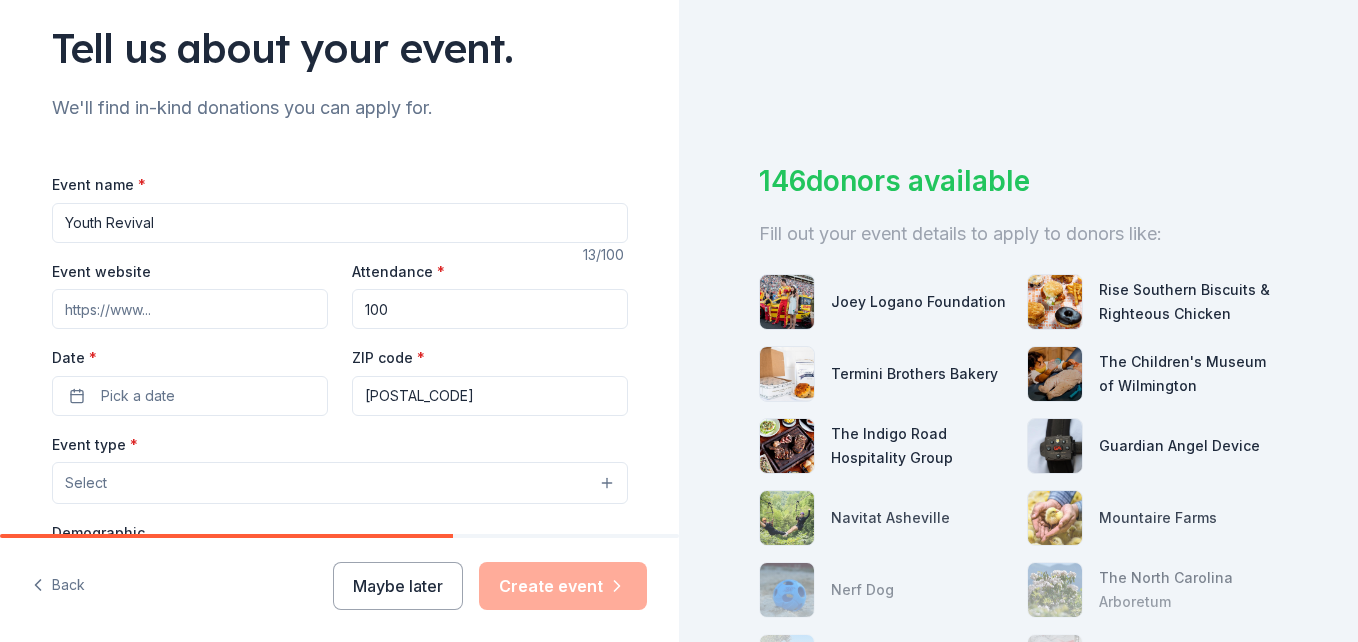 scroll, scrollTop: 144, scrollLeft: 0, axis: vertical 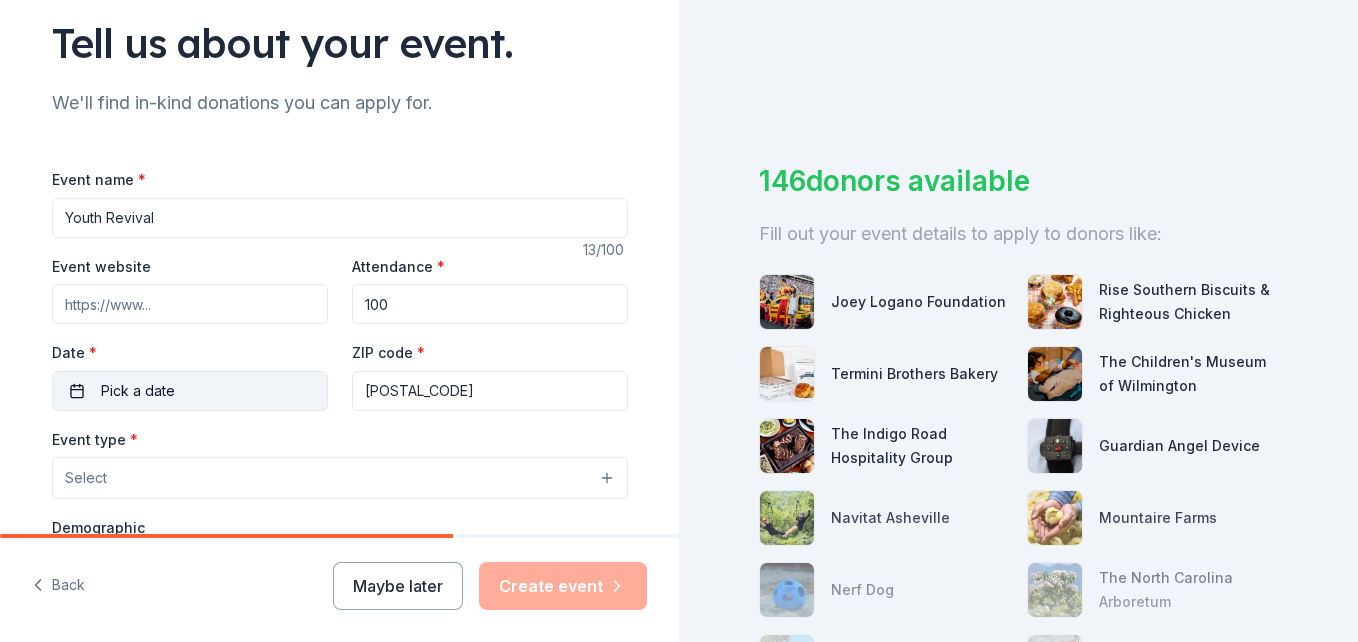 click on "Pick a date" at bounding box center (190, 391) 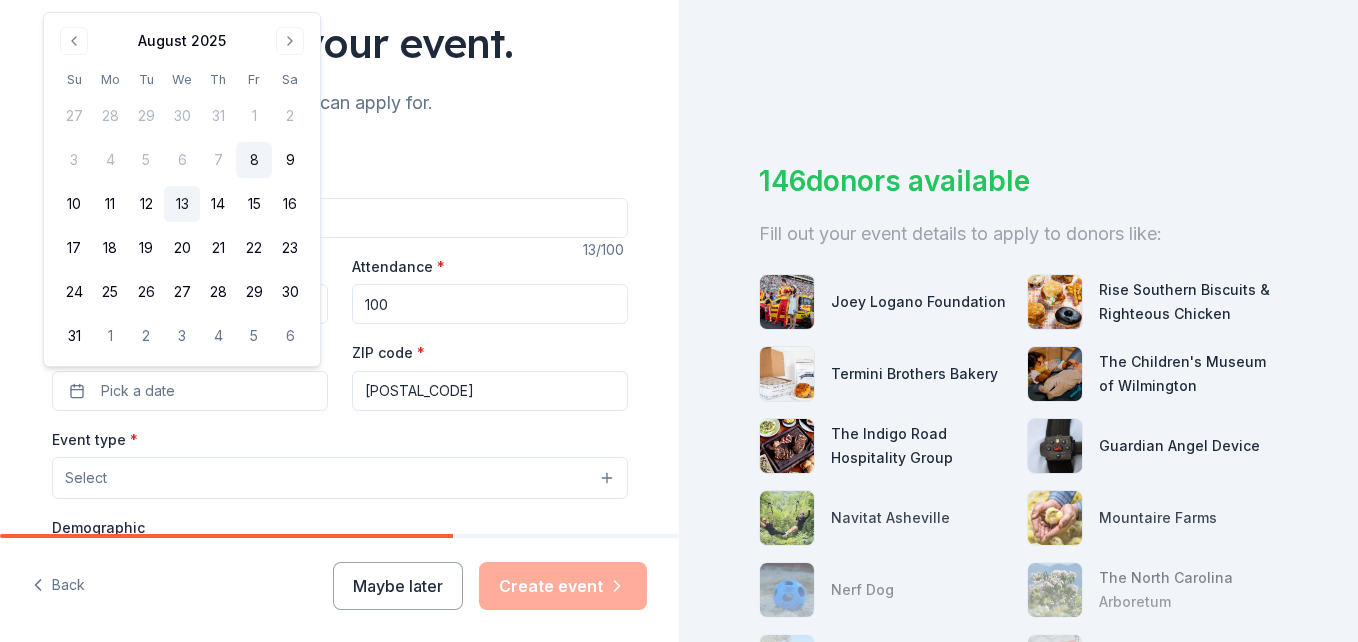 click on "13" at bounding box center (182, 204) 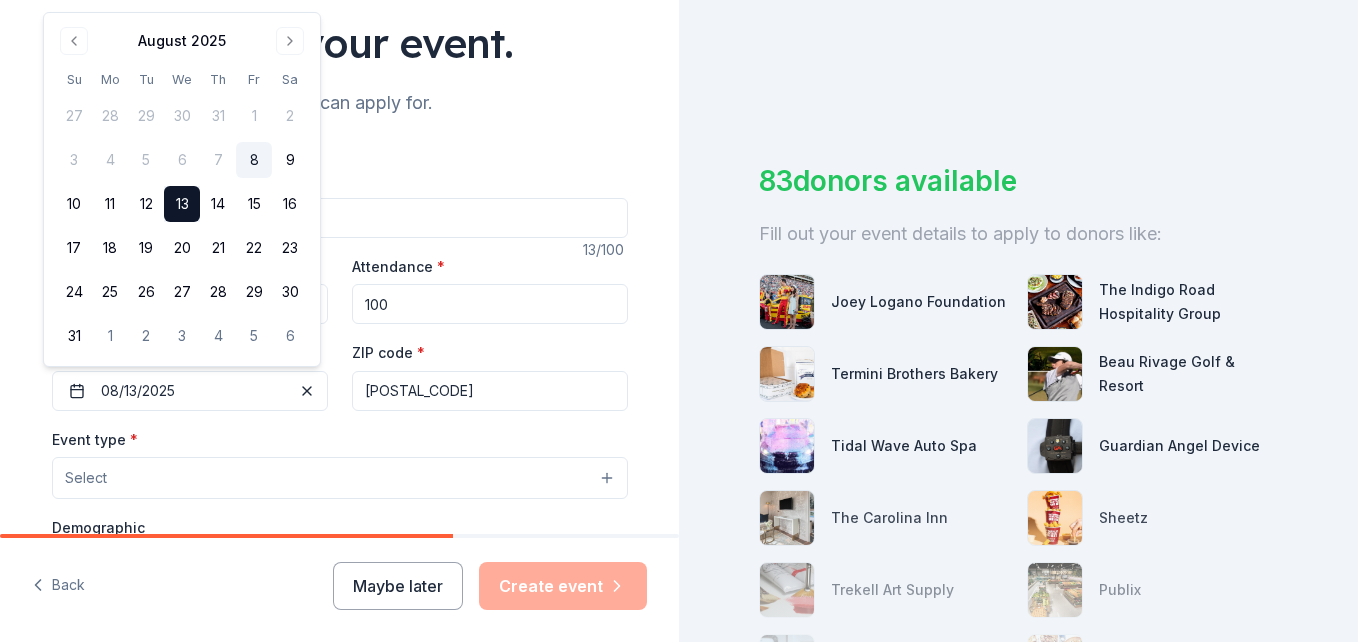 click on "Event type * Select" at bounding box center (340, 463) 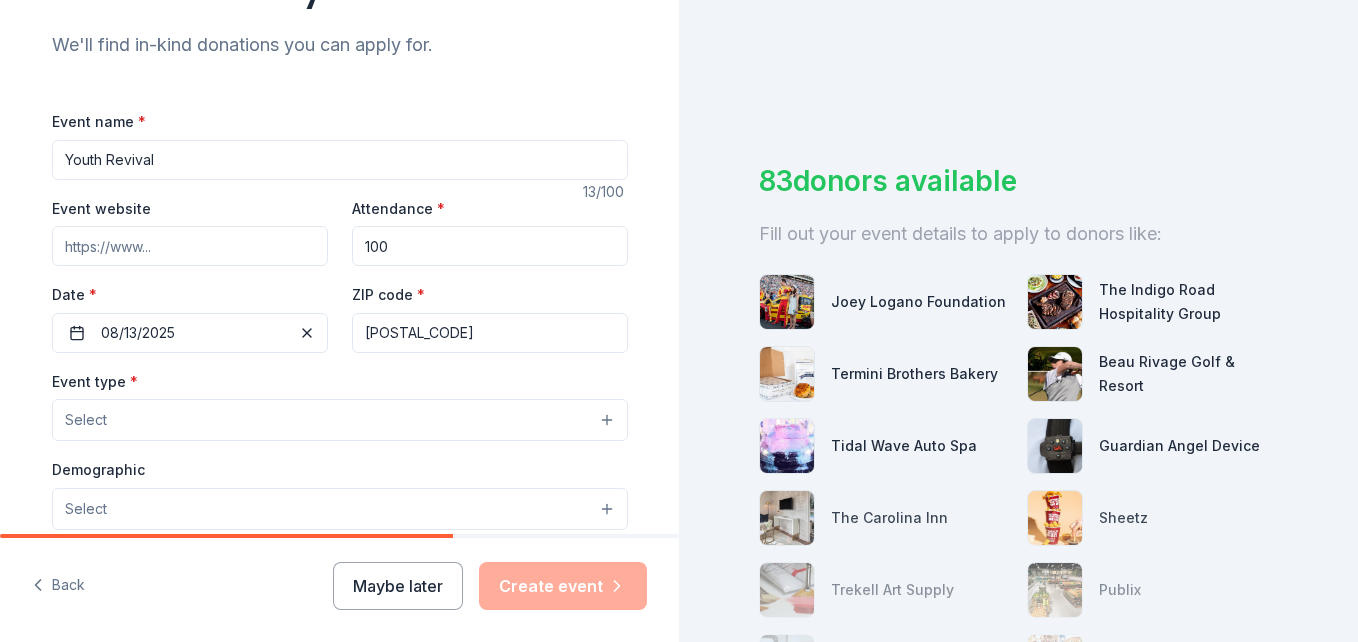 scroll, scrollTop: 325, scrollLeft: 0, axis: vertical 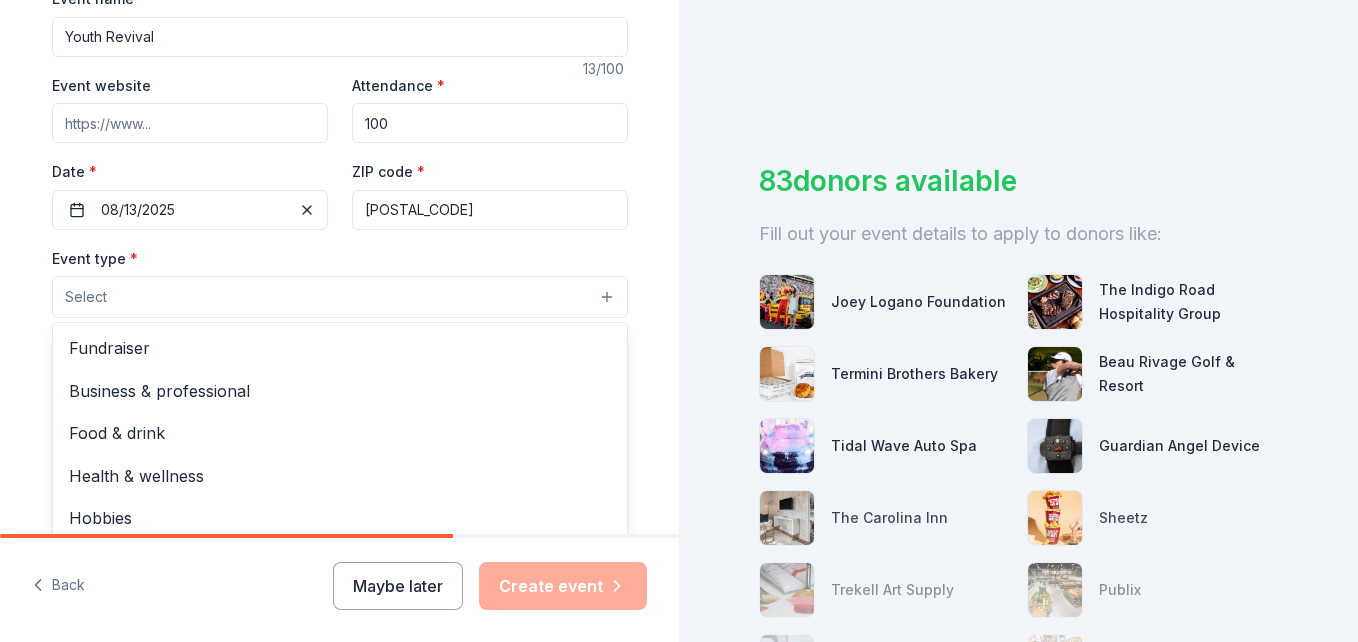 click on "Select" at bounding box center (340, 297) 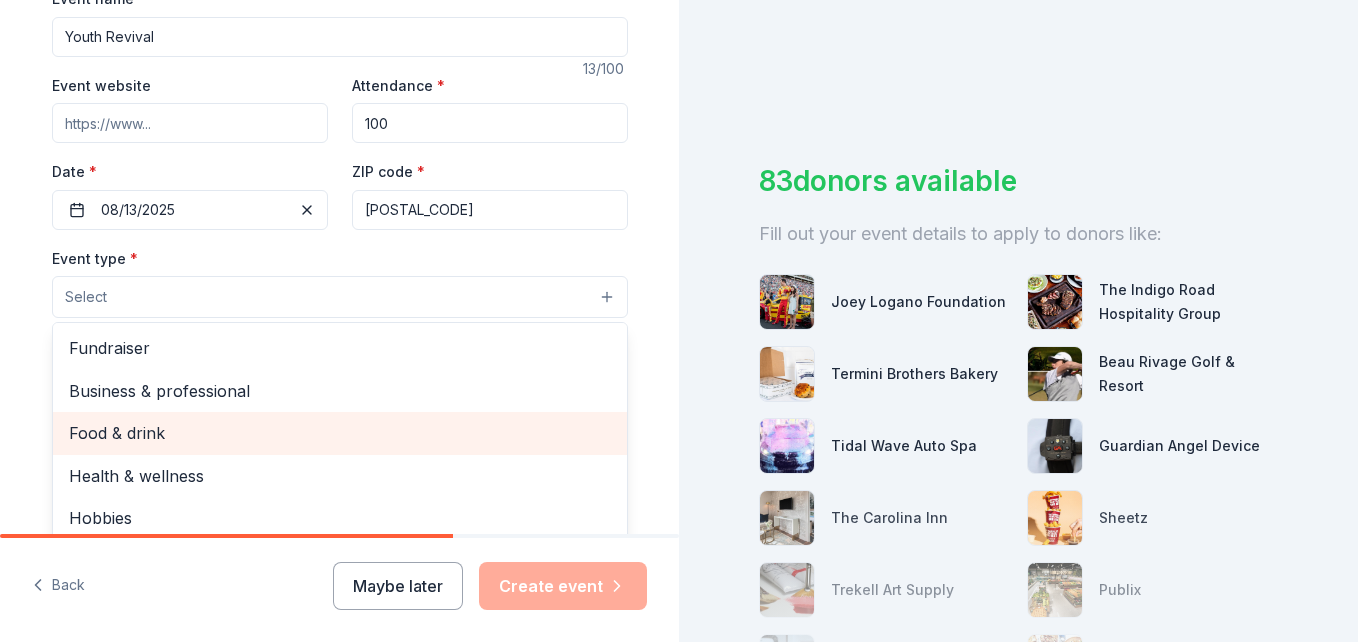 click on "Food & drink" at bounding box center [340, 433] 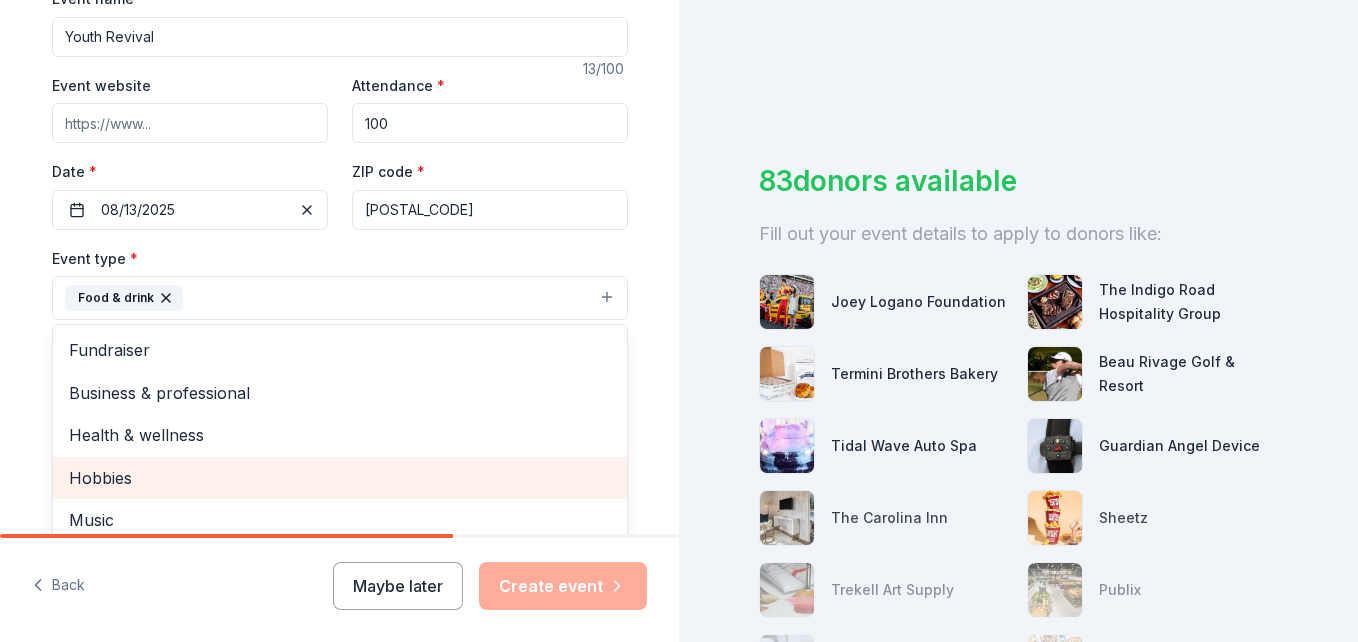 click on "Hobbies" at bounding box center (340, 478) 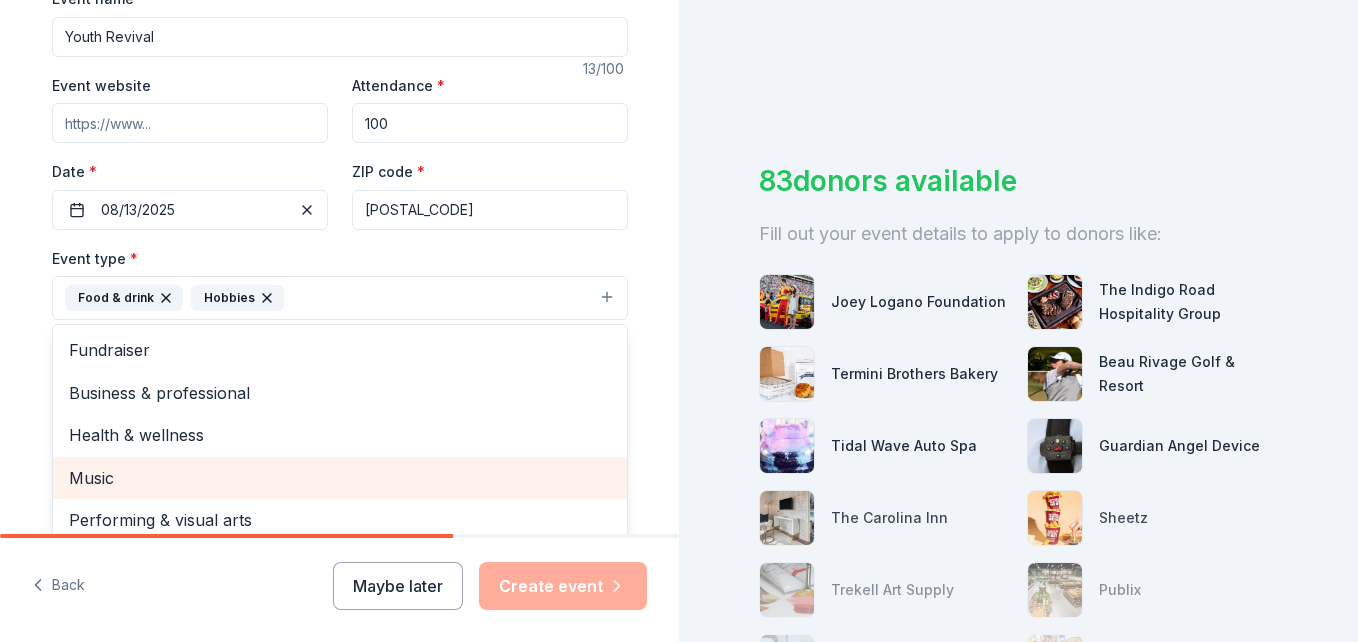 click on "Music" at bounding box center [340, 478] 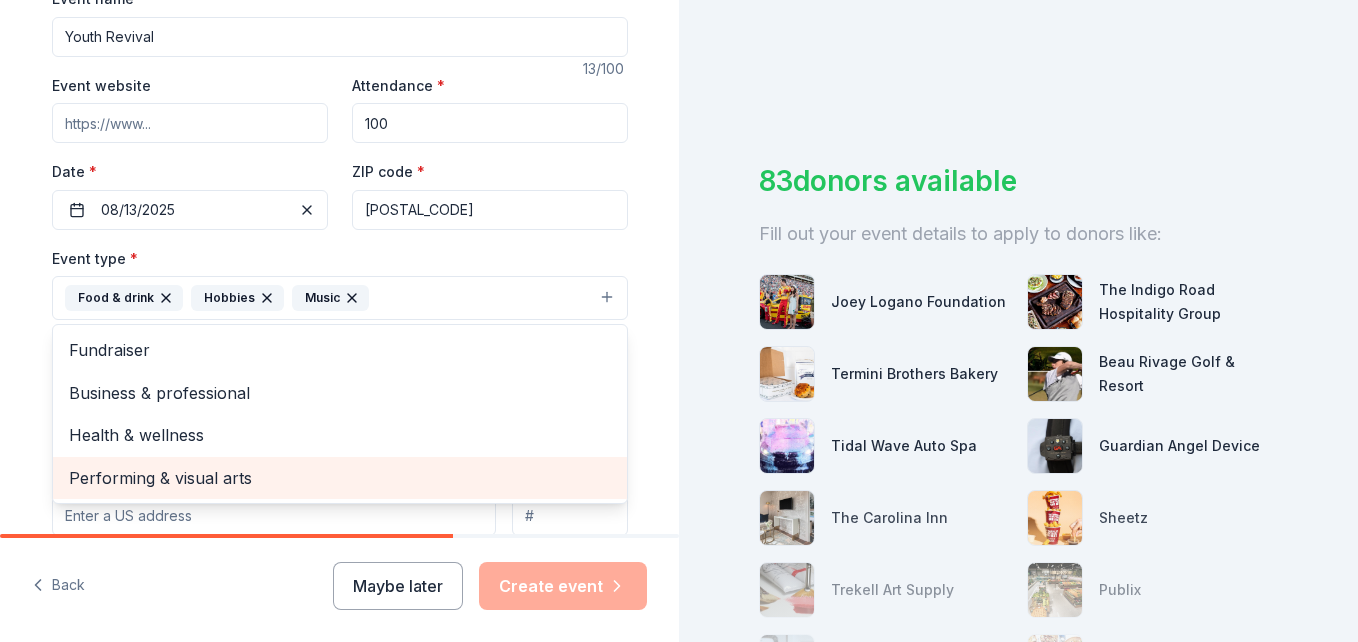 click on "Performing & visual arts" at bounding box center (340, 478) 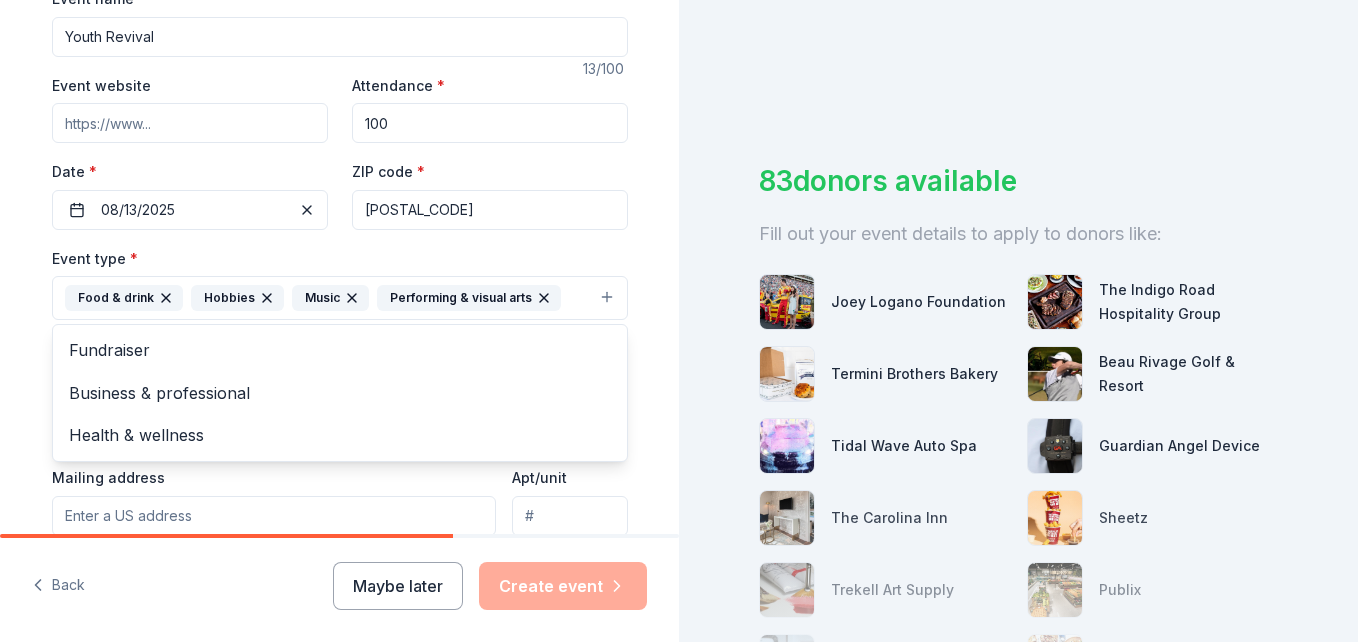 click on "Event type * Food & drink Hobbies Music Performing & visual arts Fundraiser Business & professional Health & wellness Demographic Select We use this information to help brands find events with their target demographic to sponsor their products. Mailing address Apt/unit Description" at bounding box center (340, 457) 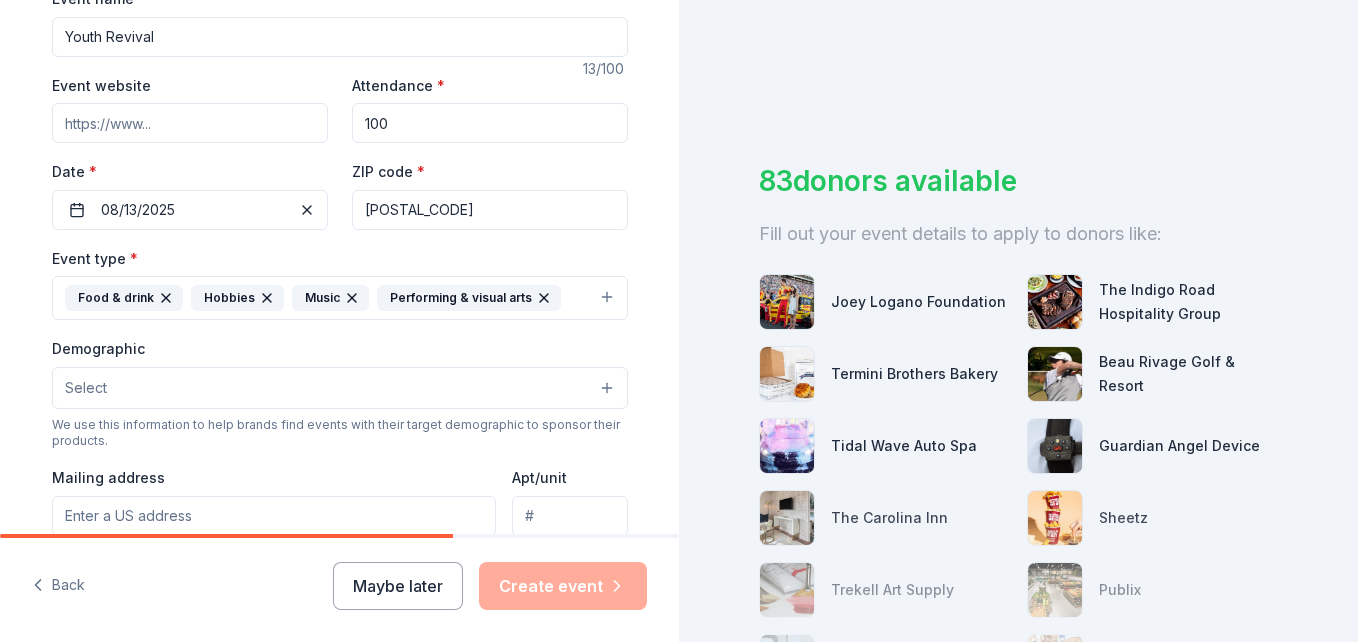 click on "Select" at bounding box center (340, 388) 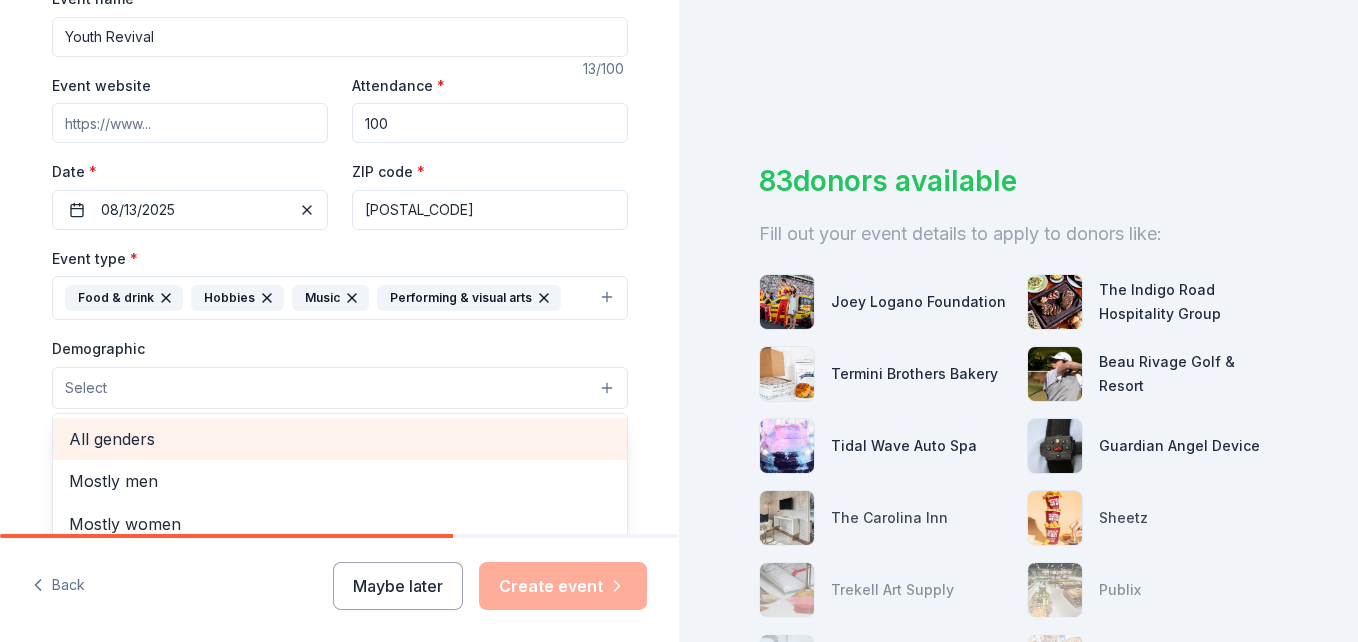 click on "All genders" at bounding box center [340, 439] 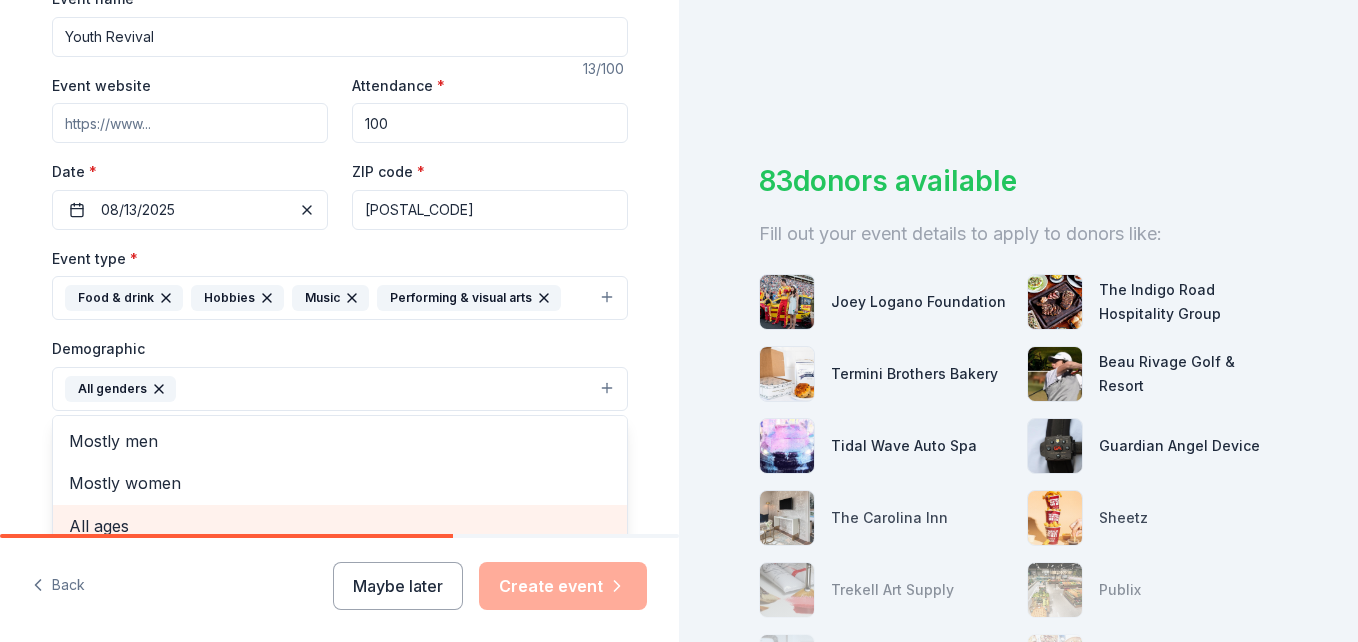 scroll, scrollTop: 338, scrollLeft: 0, axis: vertical 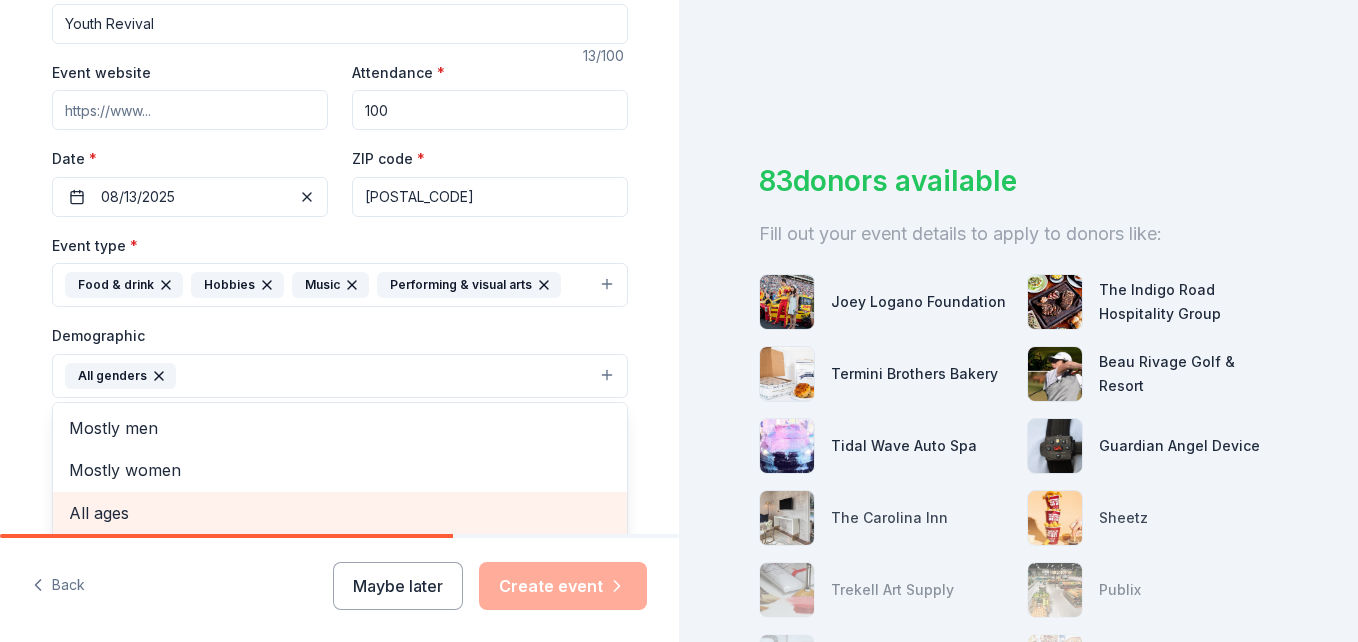 click on "All ages" at bounding box center (340, 513) 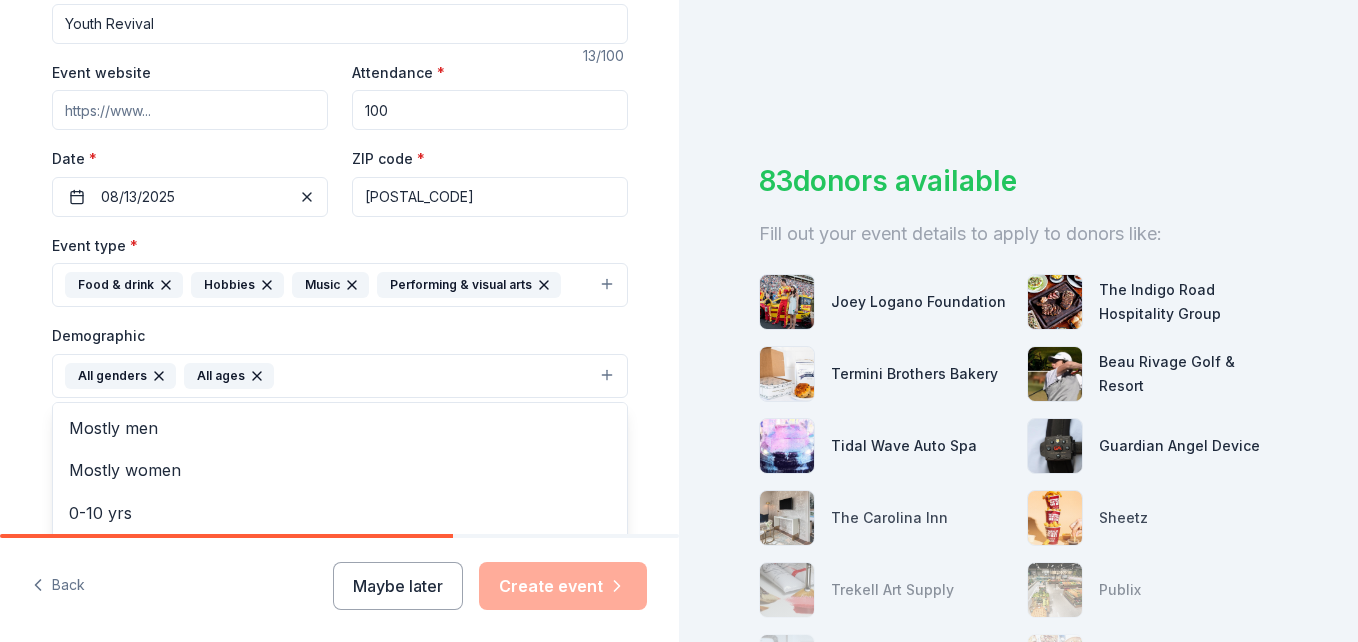 click on "Tell us about your event. We'll find in-kind donations you can apply for. Event name * Youth Revival 13 /100 Event website Attendance * 100 Date * 08/13/2025 ZIP code * [POSTAL_CODE] Event type * Food & drink Hobbies Music Performing & visual arts Demographic All genders All ages Mostly men Mostly women 0-10 yrs 10-20 yrs 20-30 yrs 30-40 yrs 40-50 yrs 50-60 yrs 60-70 yrs 70-80 yrs 80+ yrs We use this information to help brands find events with their target demographic to sponsor their products. Mailing address Apt/unit Description What are you looking for? * Auction & raffle Meals Snacks Desserts Alcohol Beverages Send me reminders Email me reminders of donor application deadlines Recurring event" at bounding box center (340, 329) 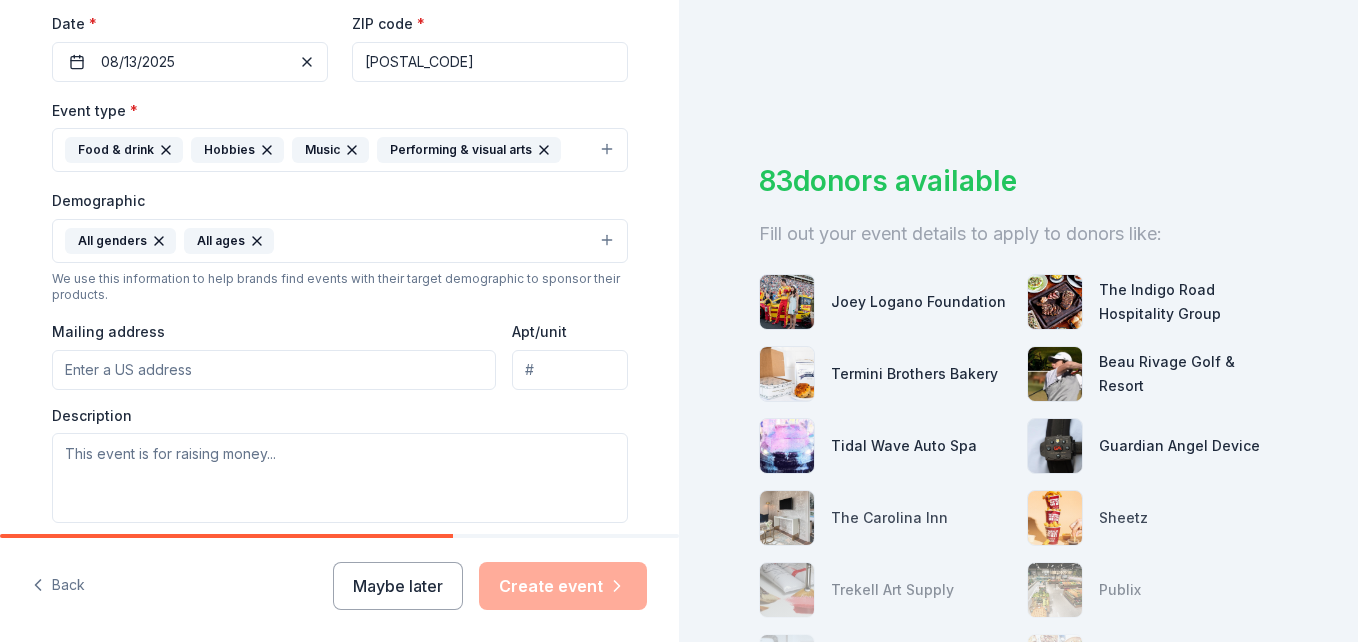 scroll, scrollTop: 484, scrollLeft: 0, axis: vertical 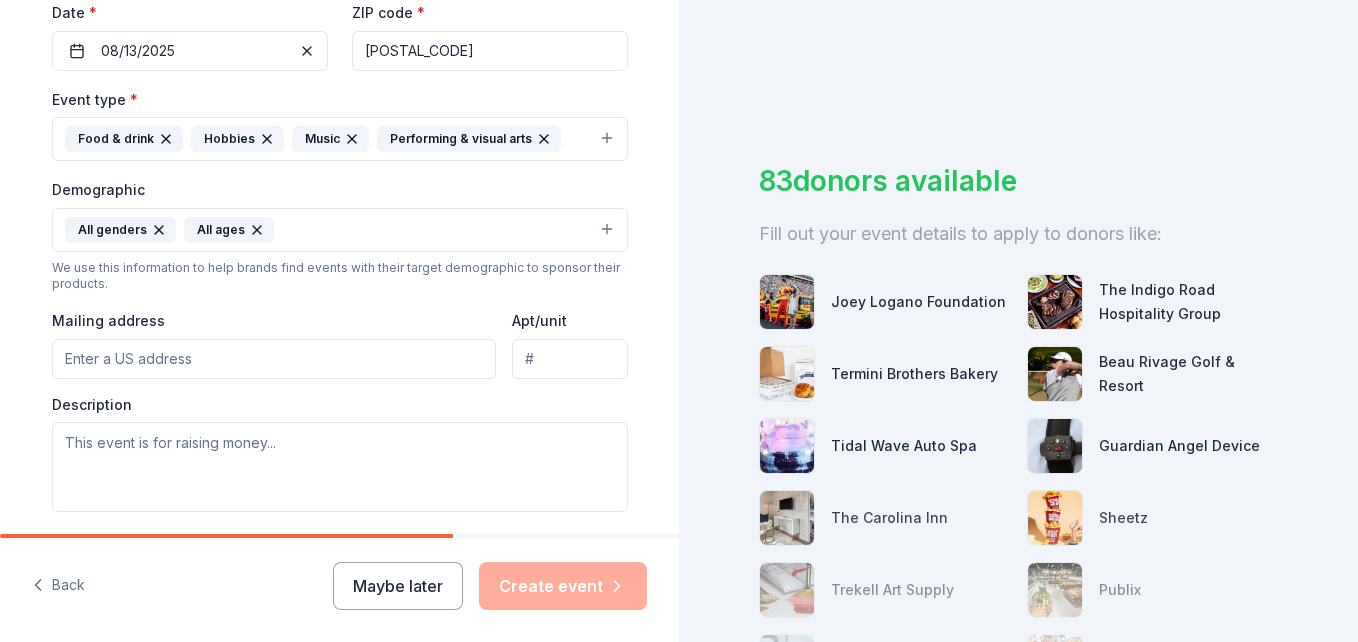 click on "Mailing address" at bounding box center [274, 359] 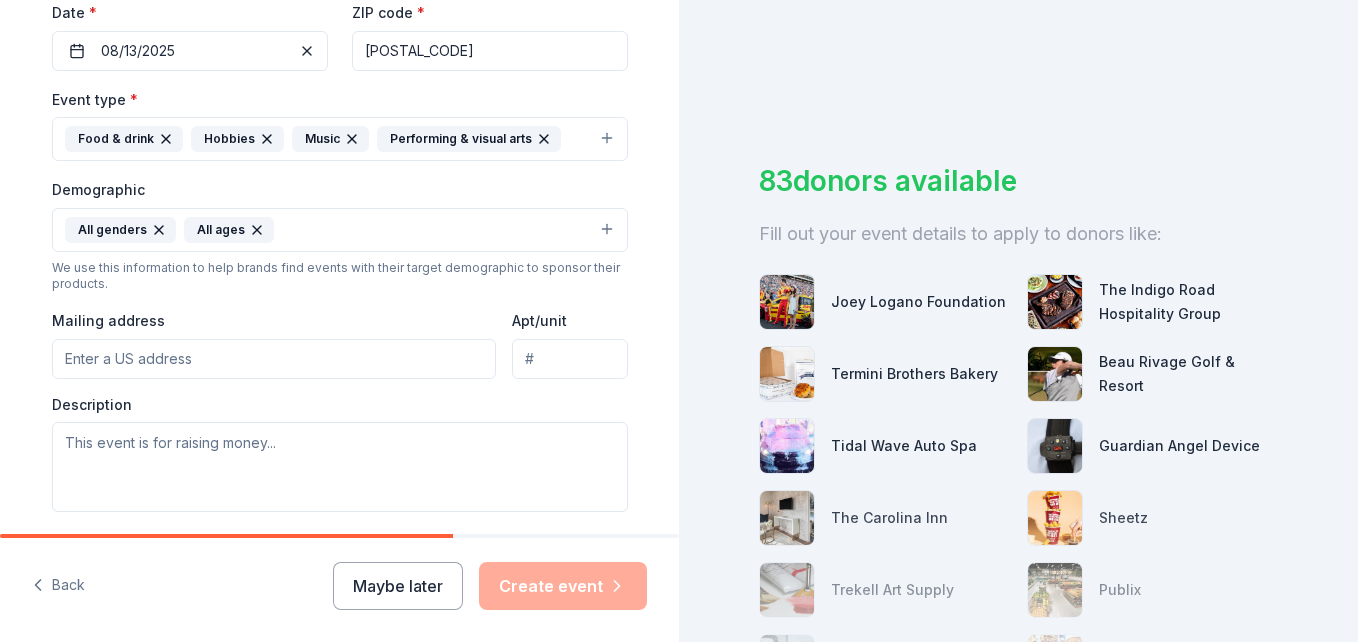 type on "[NUMBER] [STREET]" 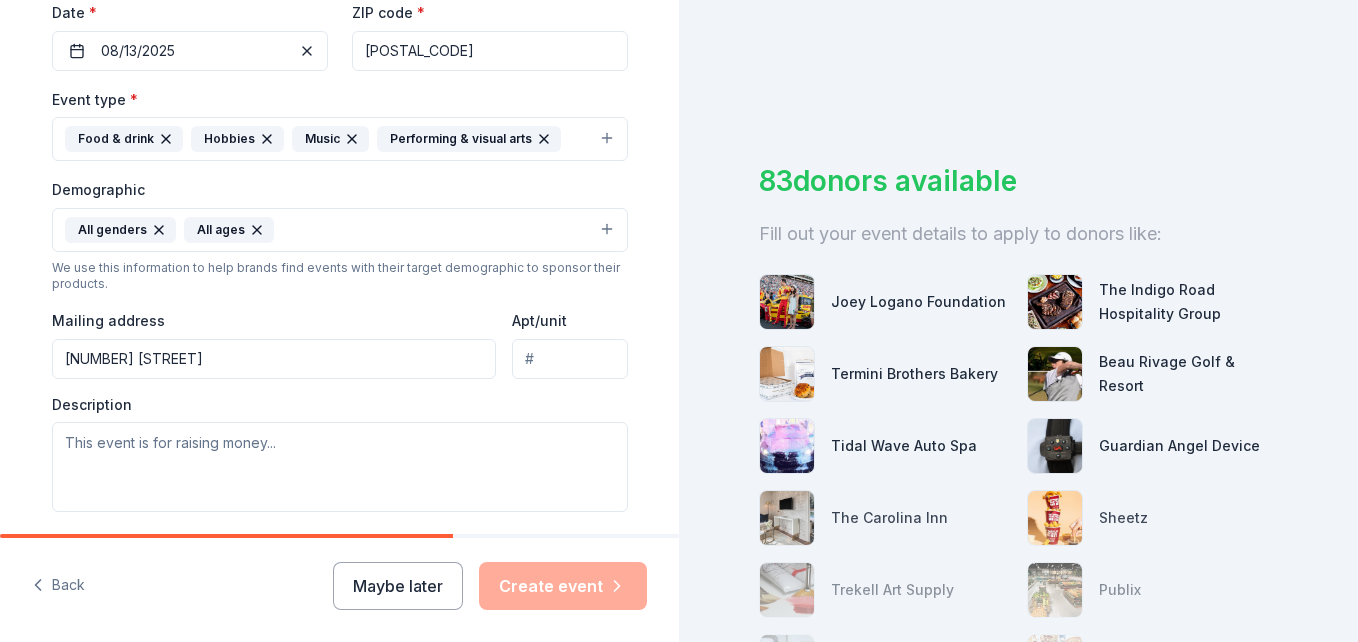 click on "Apt/unit" at bounding box center [569, 359] 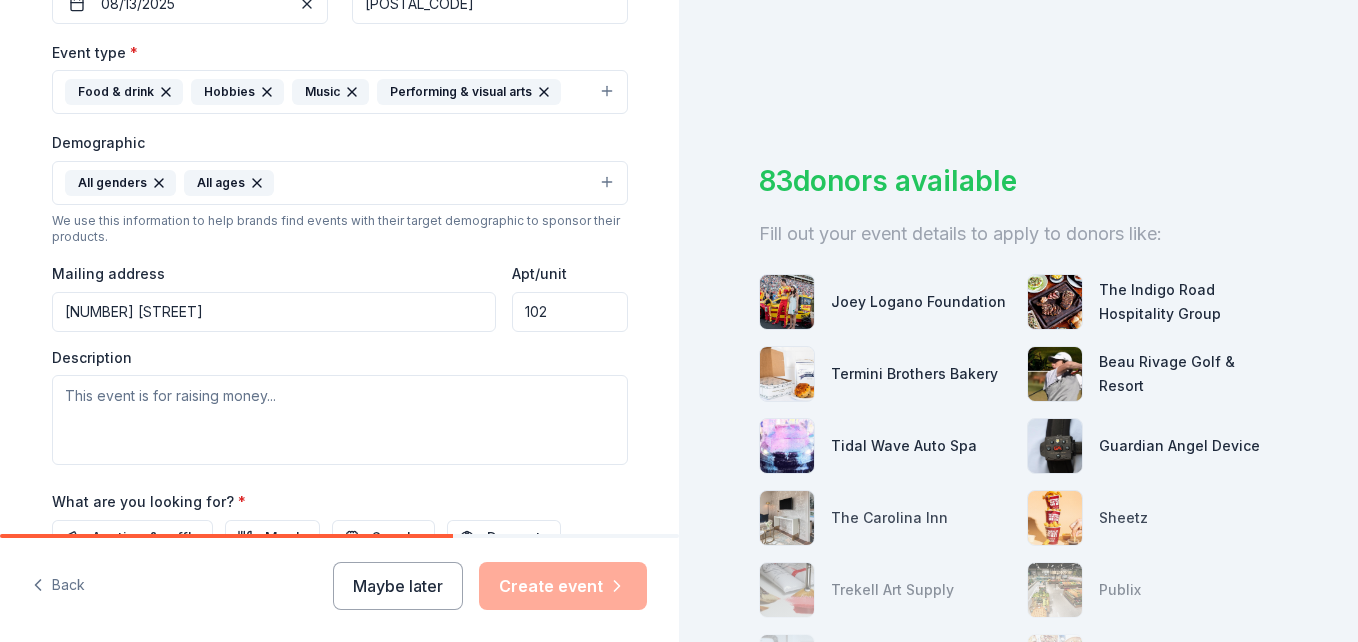scroll, scrollTop: 571, scrollLeft: 0, axis: vertical 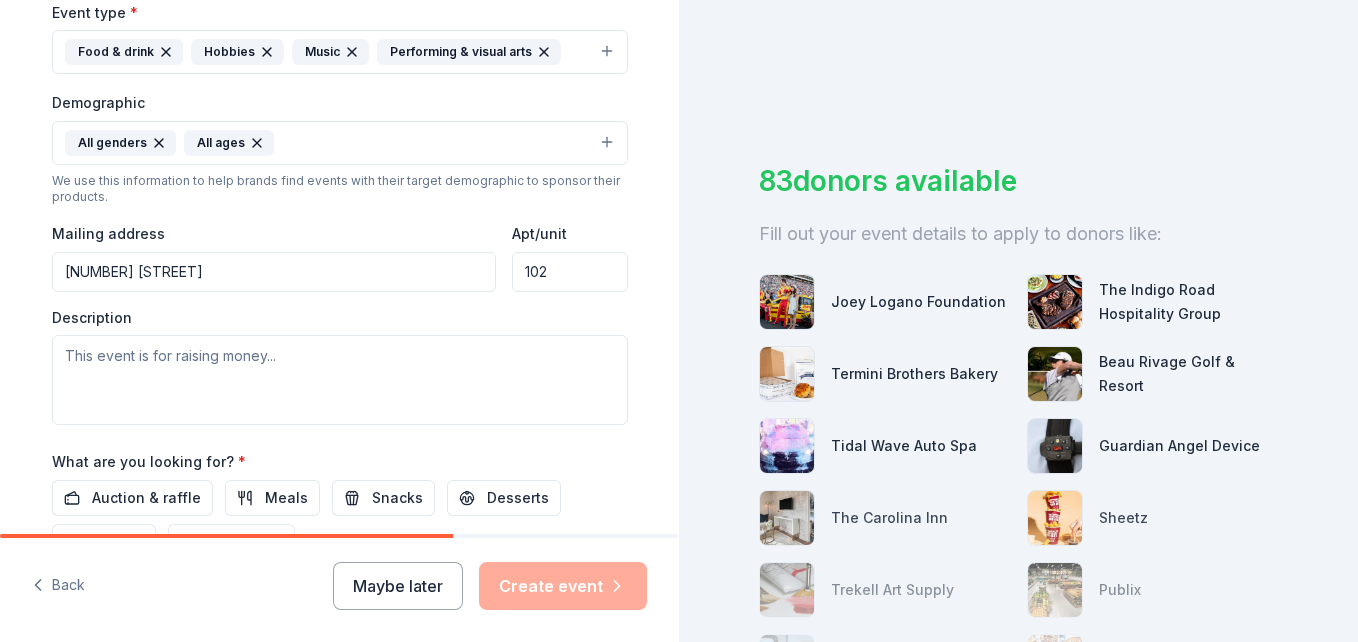 type on "102" 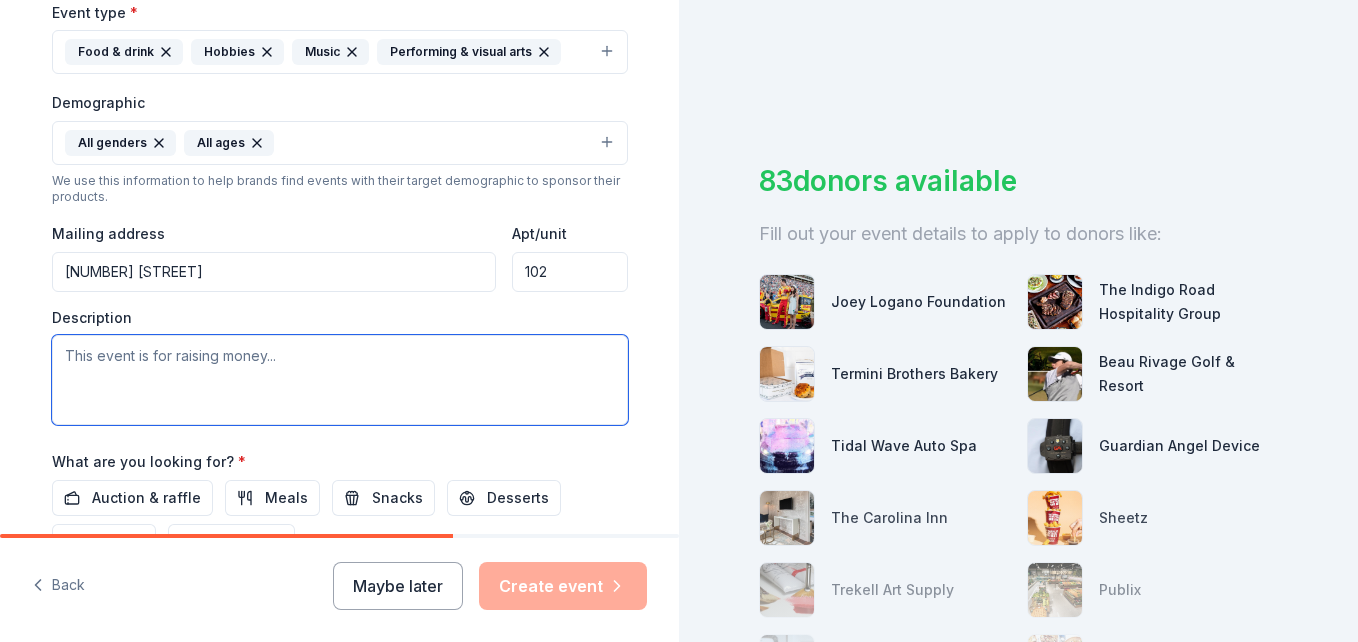 click at bounding box center [340, 380] 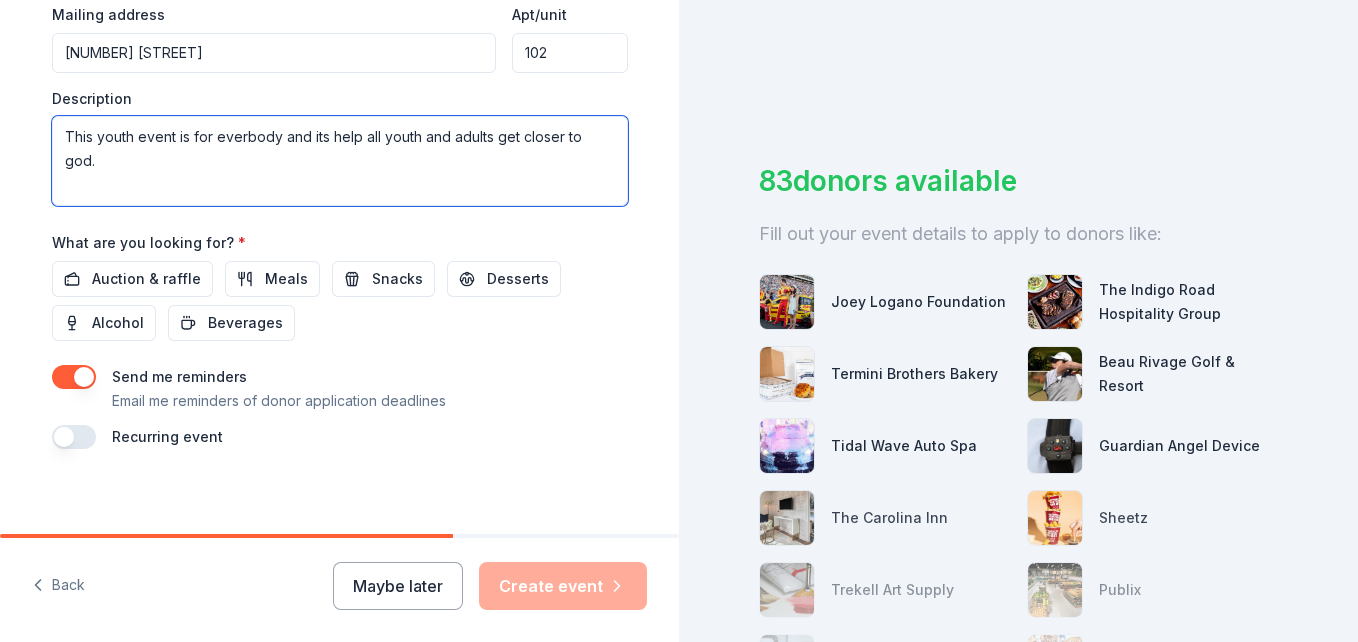 scroll, scrollTop: 801, scrollLeft: 0, axis: vertical 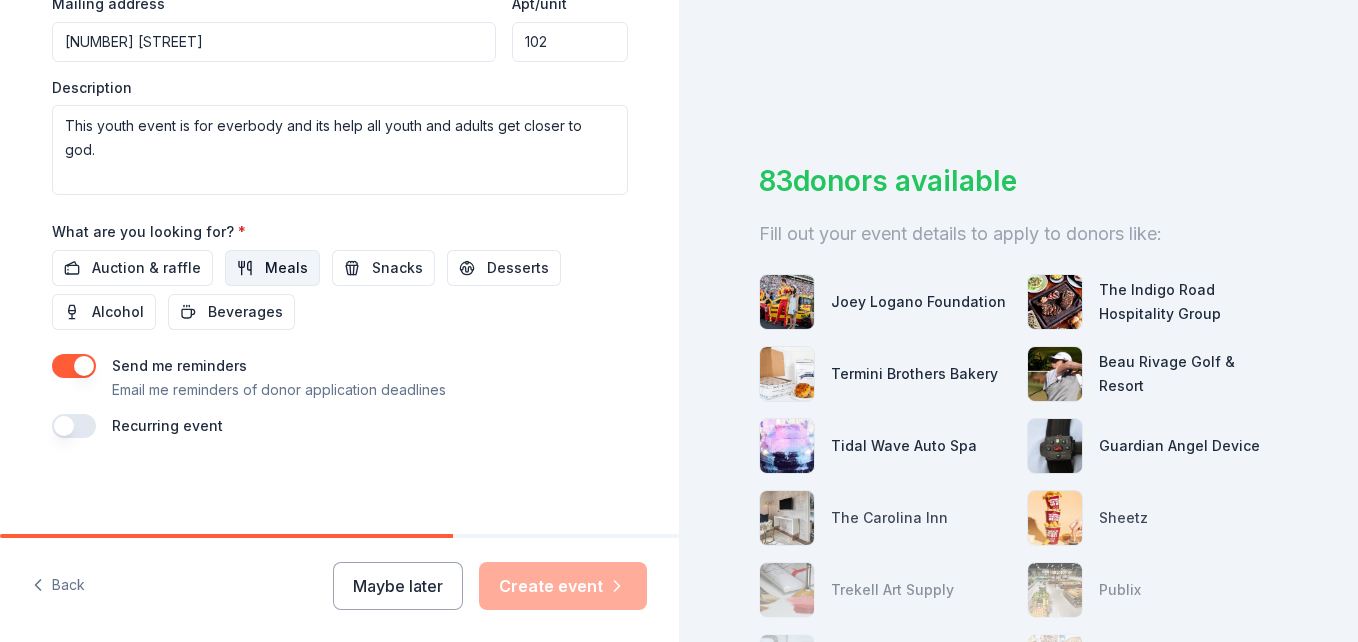 click on "Meals" at bounding box center [272, 268] 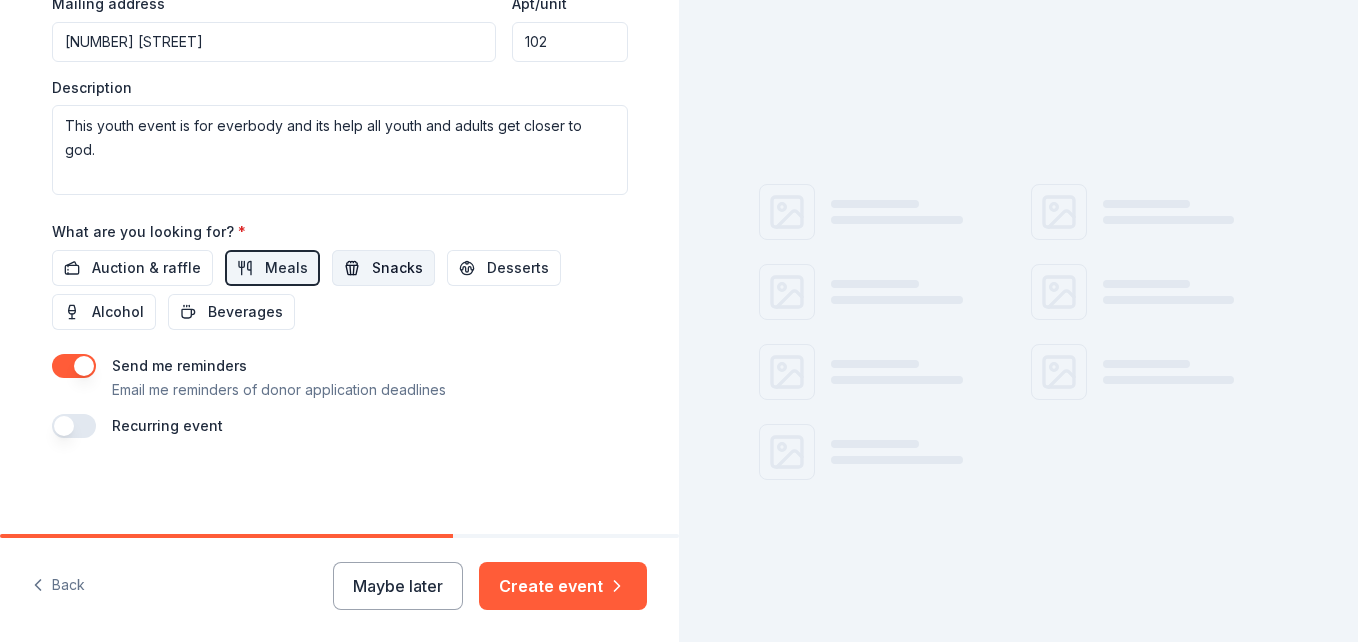 click on "Snacks" at bounding box center [397, 268] 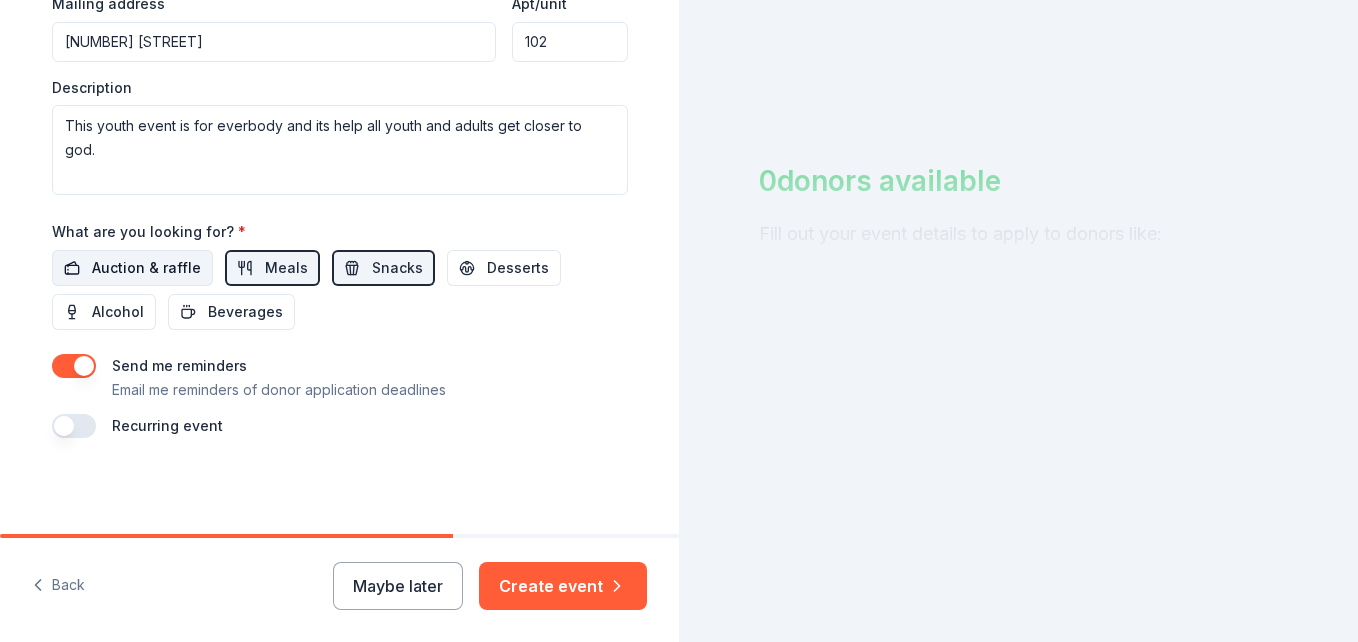 click on "Auction & raffle" at bounding box center [146, 268] 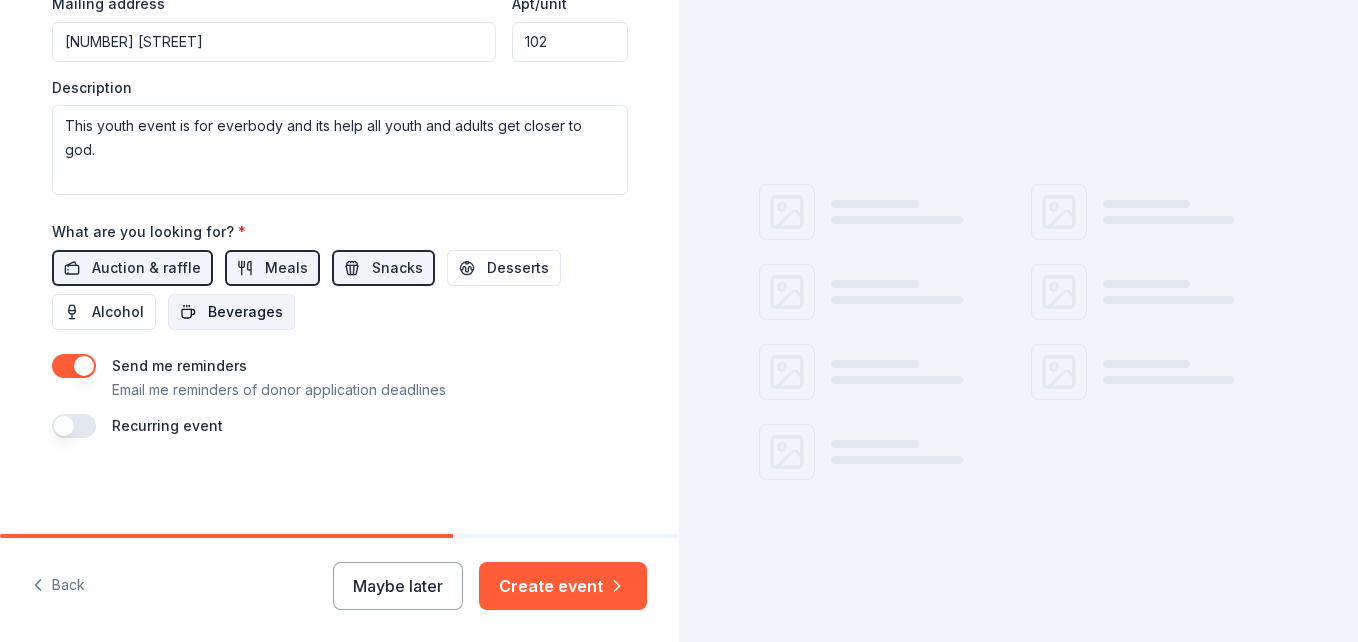 click on "Beverages" at bounding box center [245, 312] 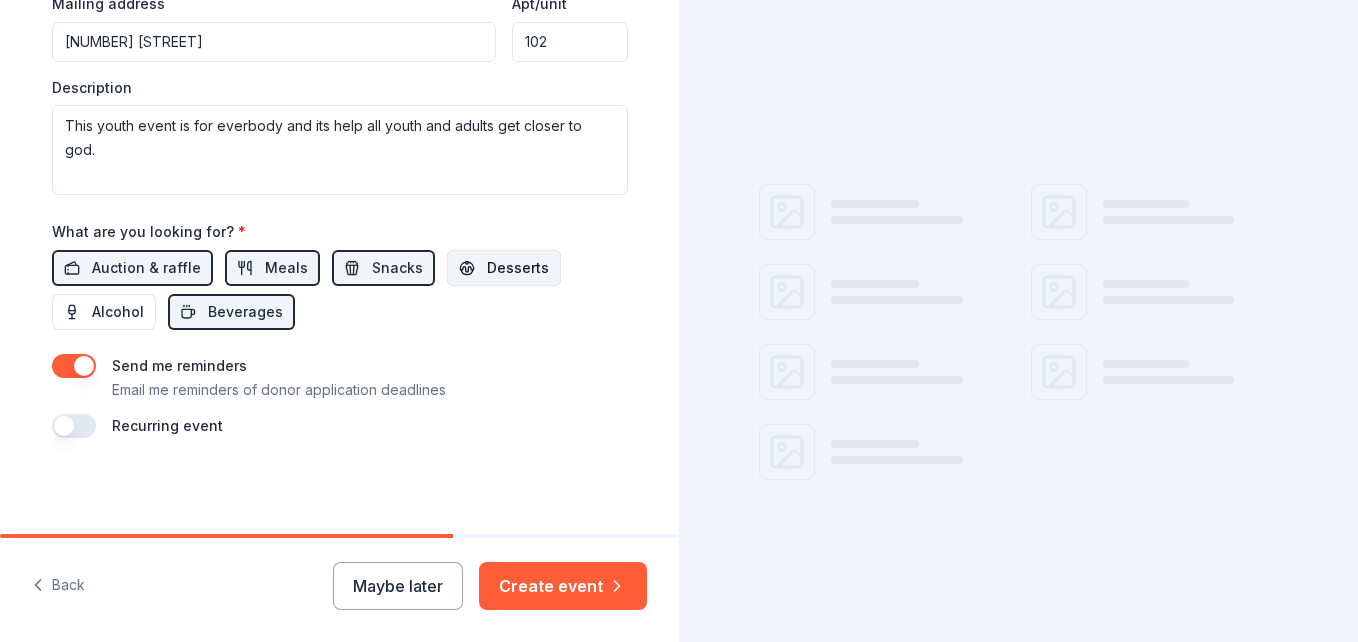 click on "Desserts" at bounding box center [518, 268] 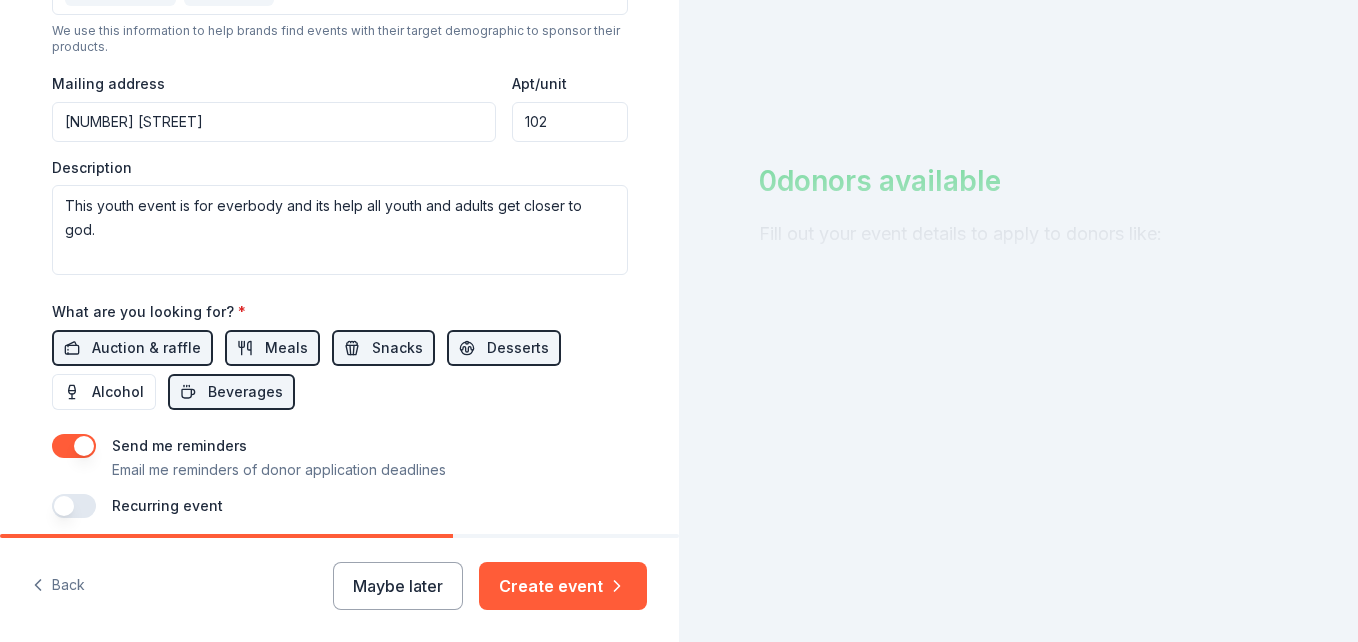 scroll, scrollTop: 654, scrollLeft: 0, axis: vertical 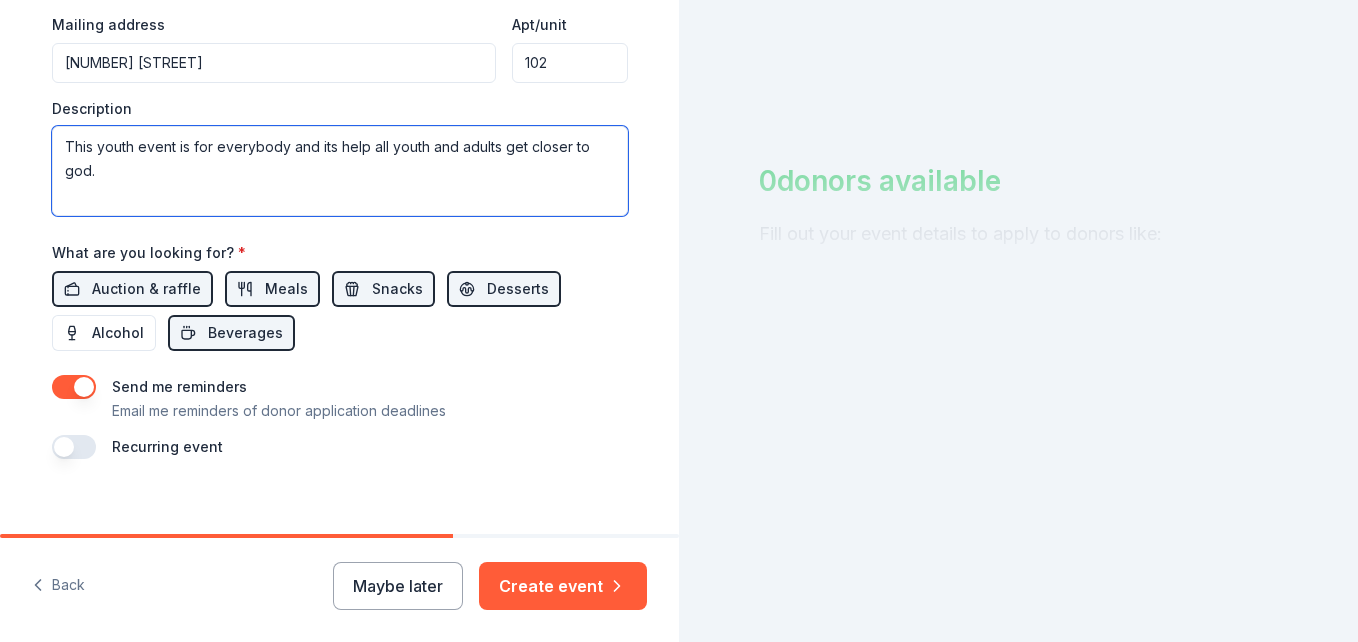 click on "This youth event is for everybody and its help all youth and adults get closer to god." at bounding box center (340, 171) 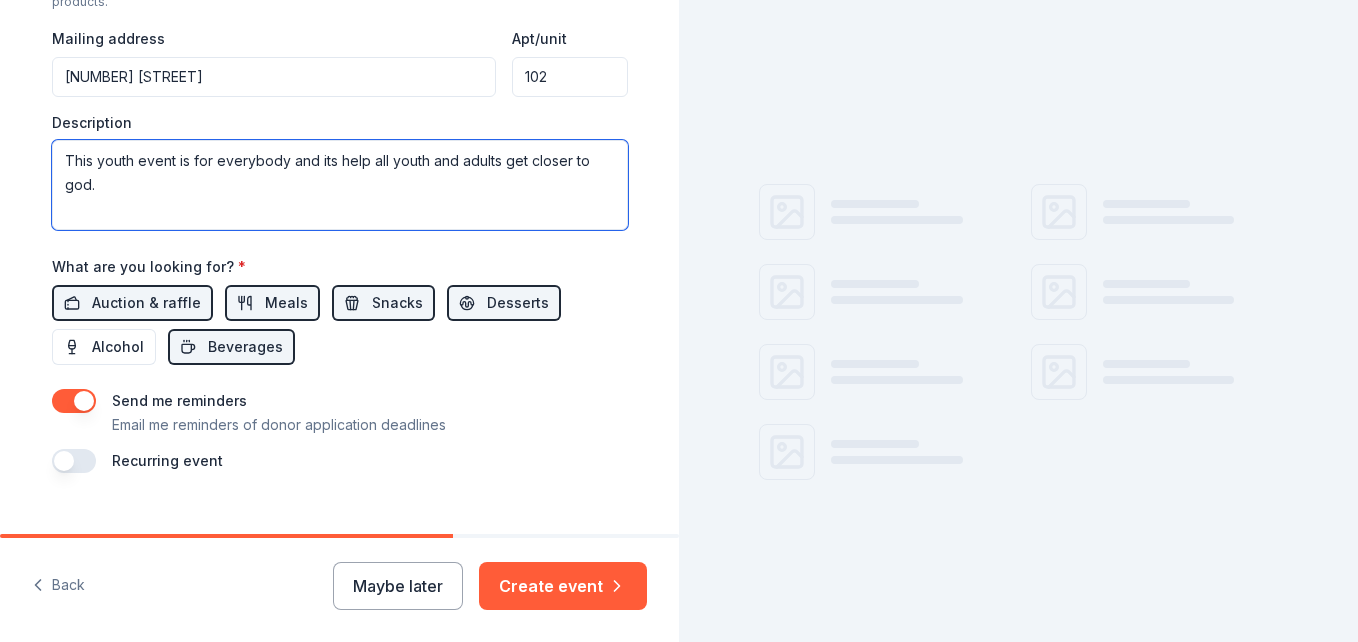 scroll, scrollTop: 768, scrollLeft: 0, axis: vertical 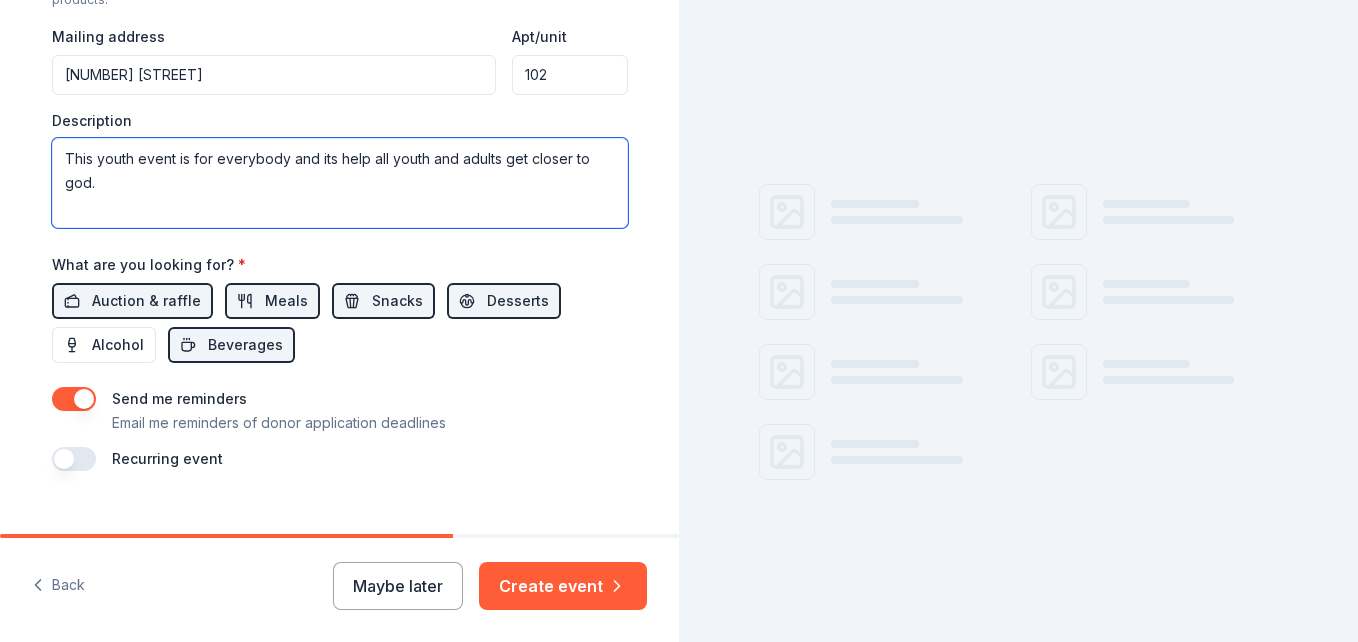 type on "This youth event is for everybody and its help all youth and adults get closer to god." 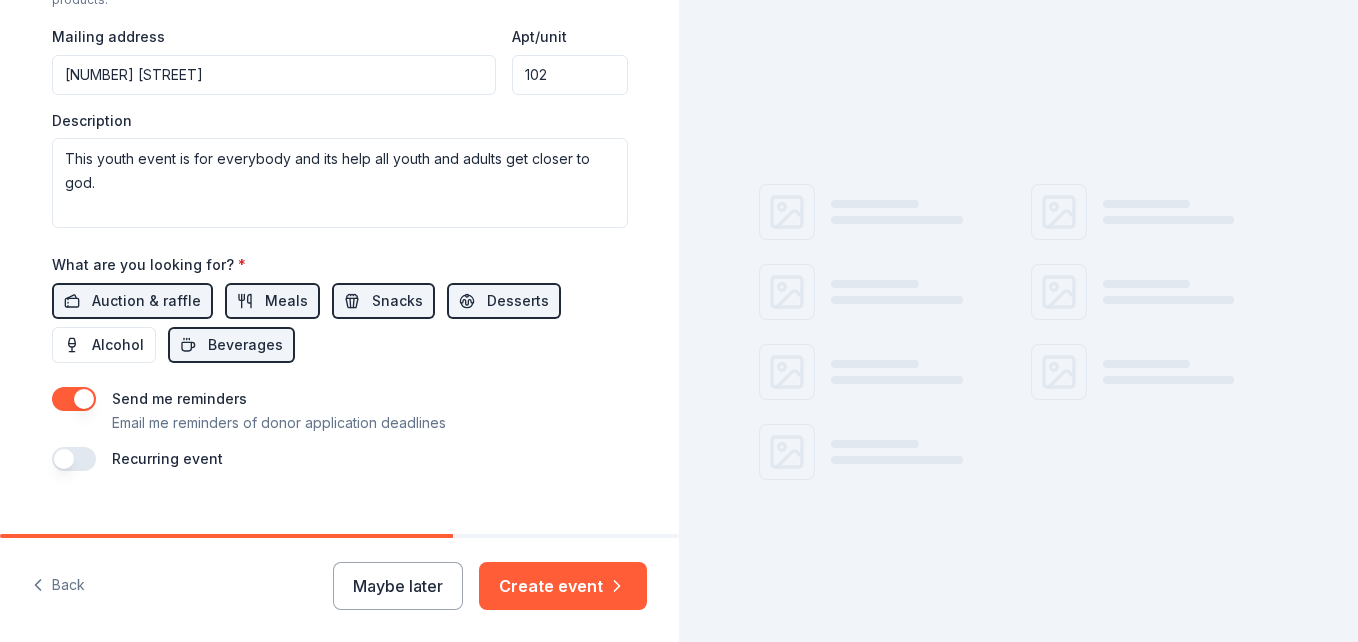 click on "Recurring event" at bounding box center [340, 459] 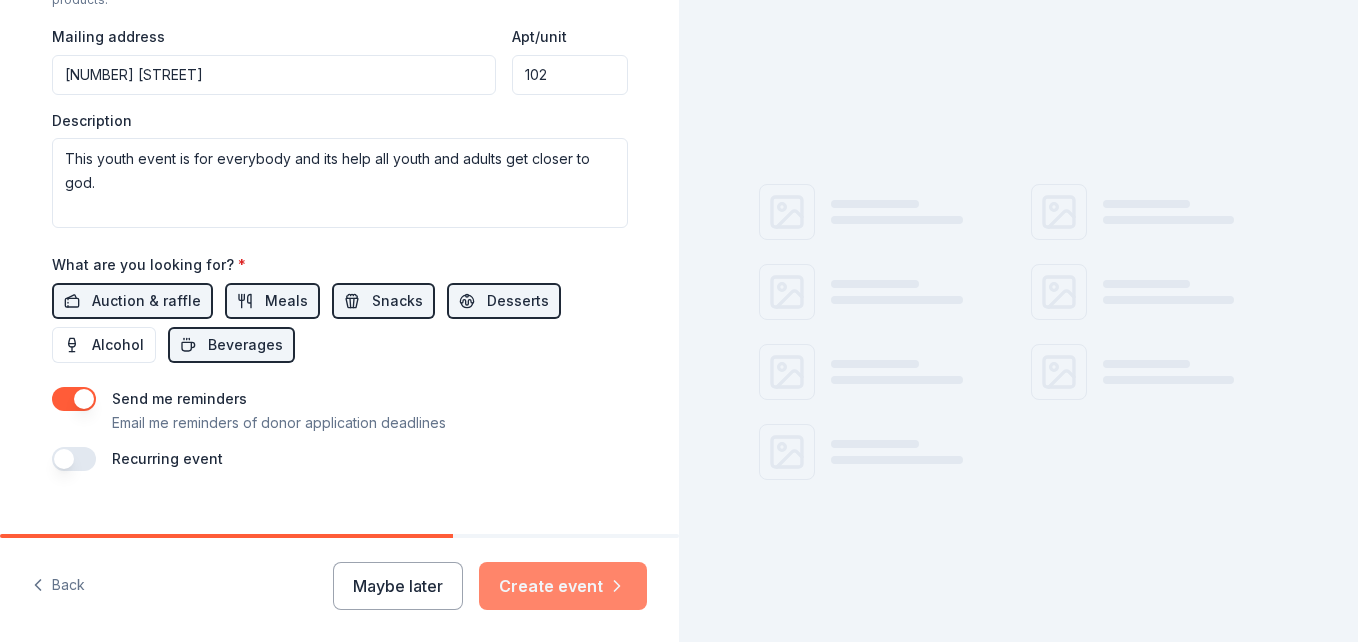 click on "Create event" at bounding box center (563, 586) 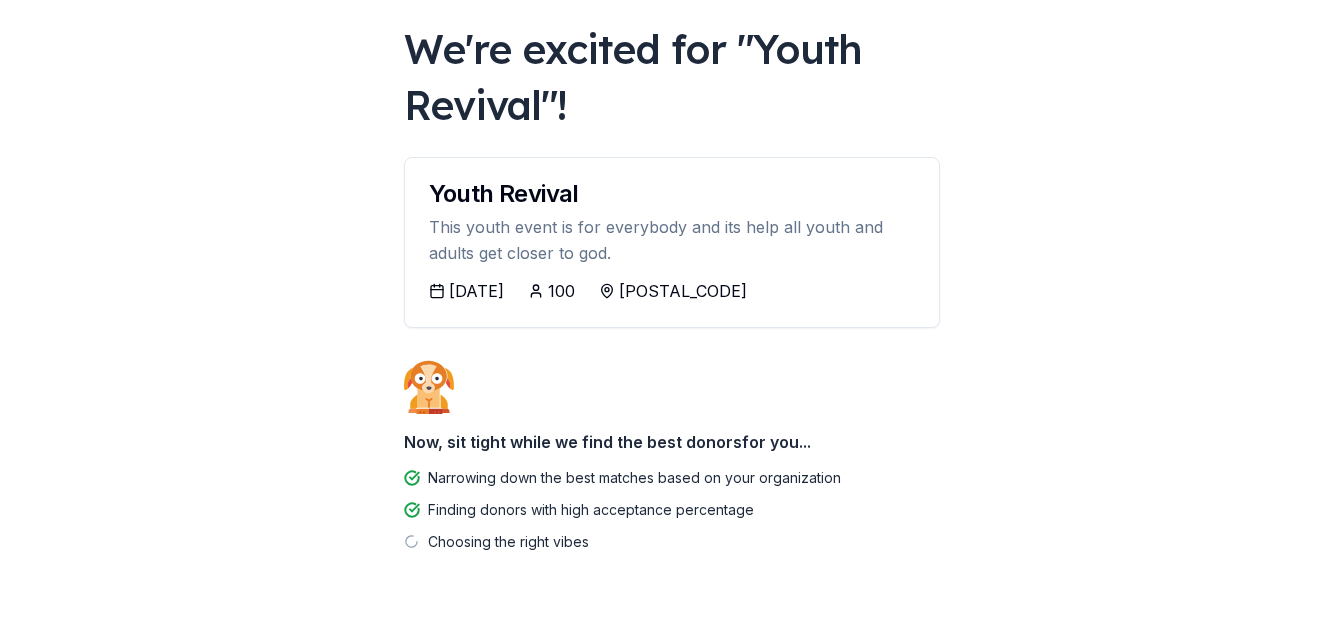 scroll, scrollTop: 124, scrollLeft: 0, axis: vertical 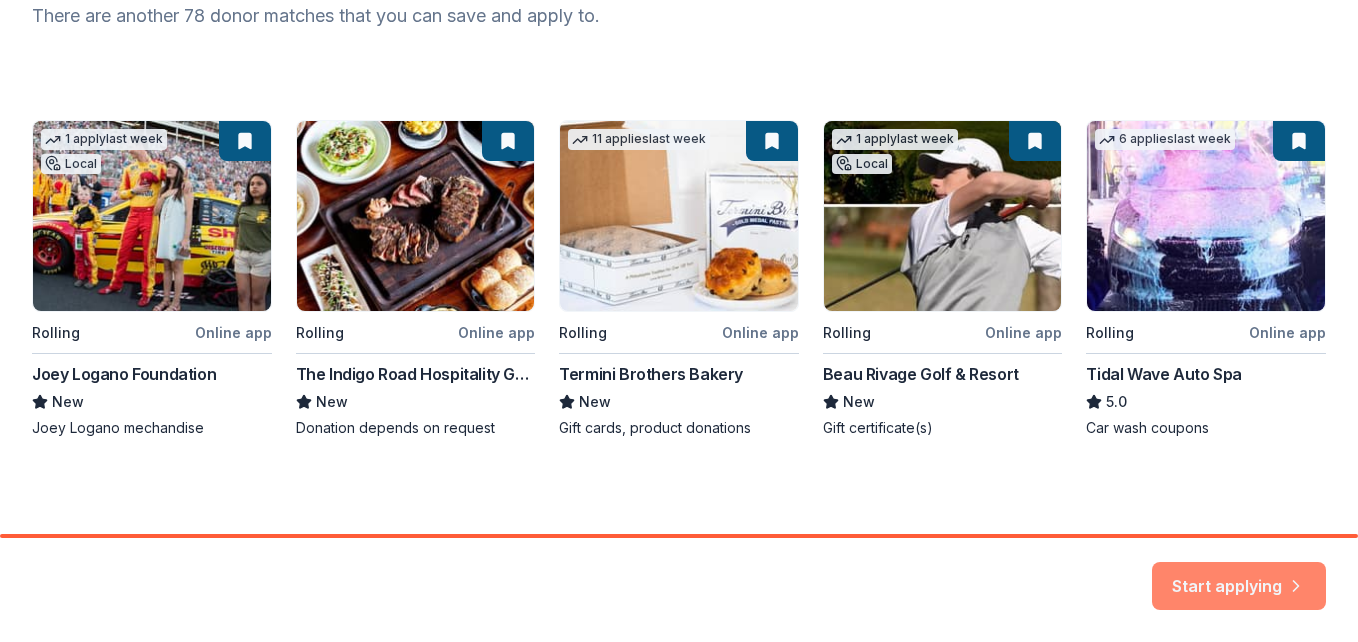 click on "Start applying" at bounding box center (1239, 574) 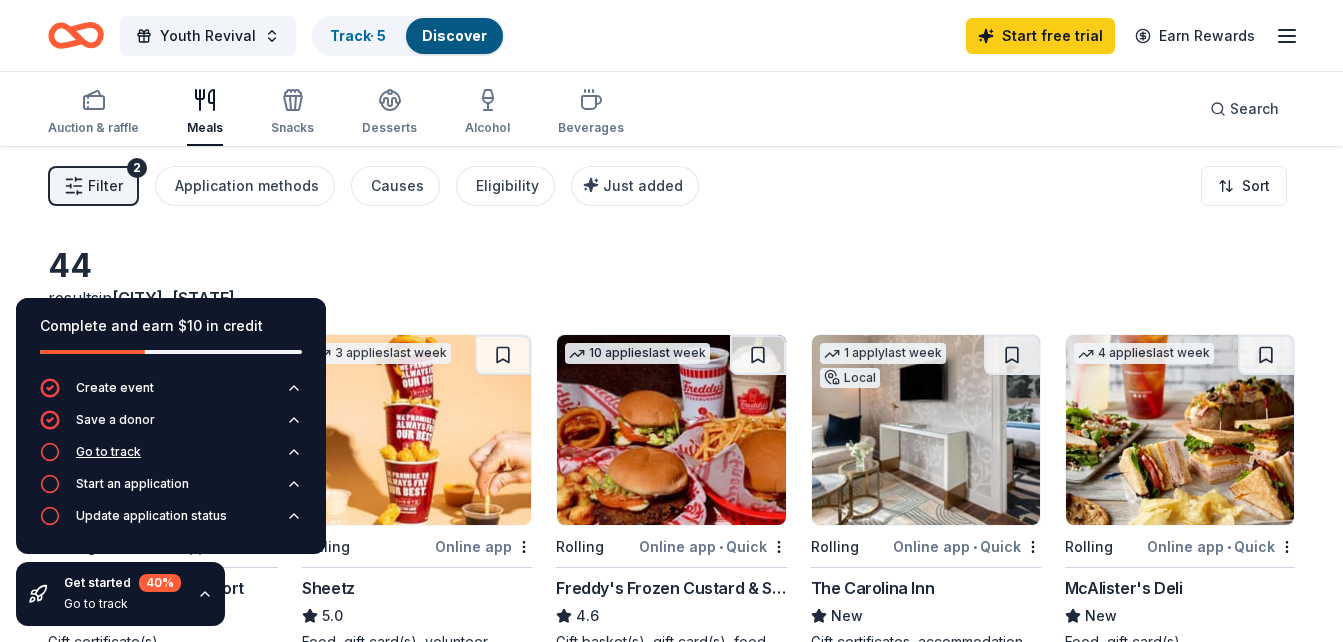 click 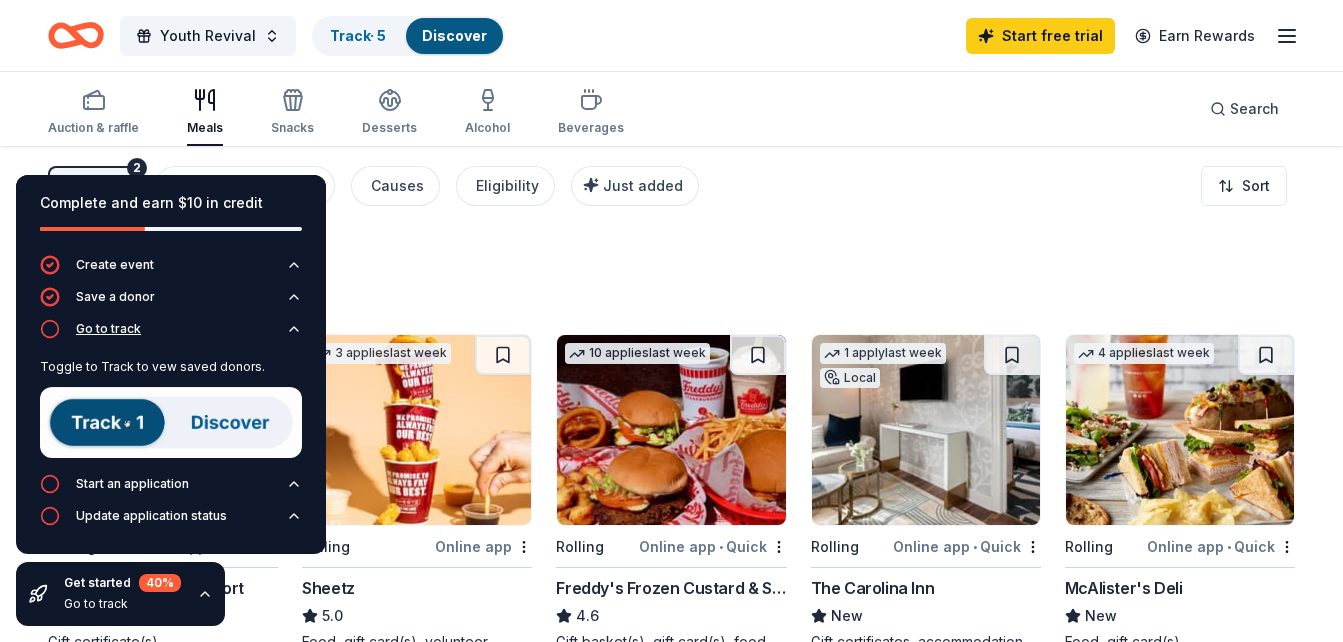 click on "Go to track" at bounding box center [90, 329] 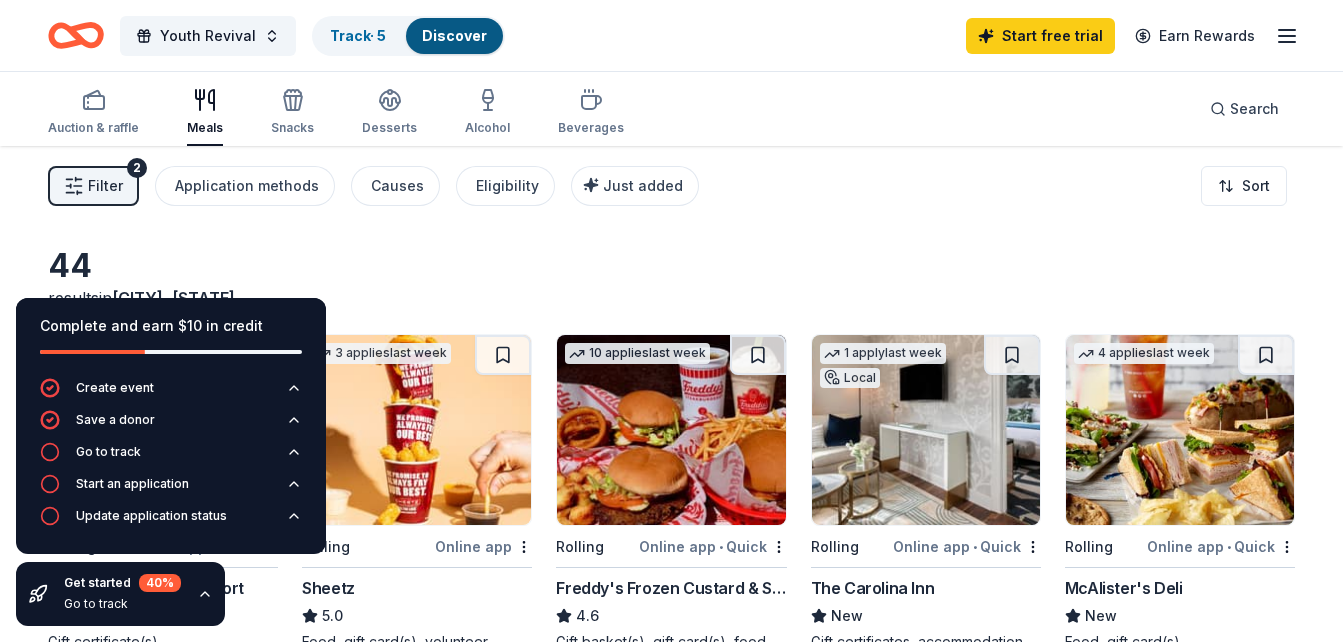 click on "44 results  in  Williamston, NC 1   apply  last week Local Rolling Online app • Quick Beau Rivage Golf & Resort New Gift certificate(s) 3   applies  last week Rolling Online app Sheetz 5.0 Food, gift card(s), volunteer hours, financial contributions 10   applies  last week Rolling Online app • Quick Freddy's Frozen Custard & Steakburgers 4.6 Gift basket(s), gift card(s), food 1   apply  last week Local Rolling Online app • Quick The Carolina Inn New Gift certificates, accommodation packages 4   applies  last week Rolling Online app • Quick McAlister's Deli New Food, gift card(s) 7   applies  last week Rolling Target 4.3 Gift cards ($50-100 value, with a maximum donation of $500 per year) 1   apply  last week Rolling Online app • Quick Taziki's Mediterranean Cafe 5.0 Food, gift card(s) 3   applies  last week Rolling Walmart 4.3 Gift card(s), products sold at Walmart Rolling Online app • Quick The Indigo Road Hospitality Group New Donation depends on request 1   apply  last week Rolling Quick Subway" at bounding box center [671, 1403] 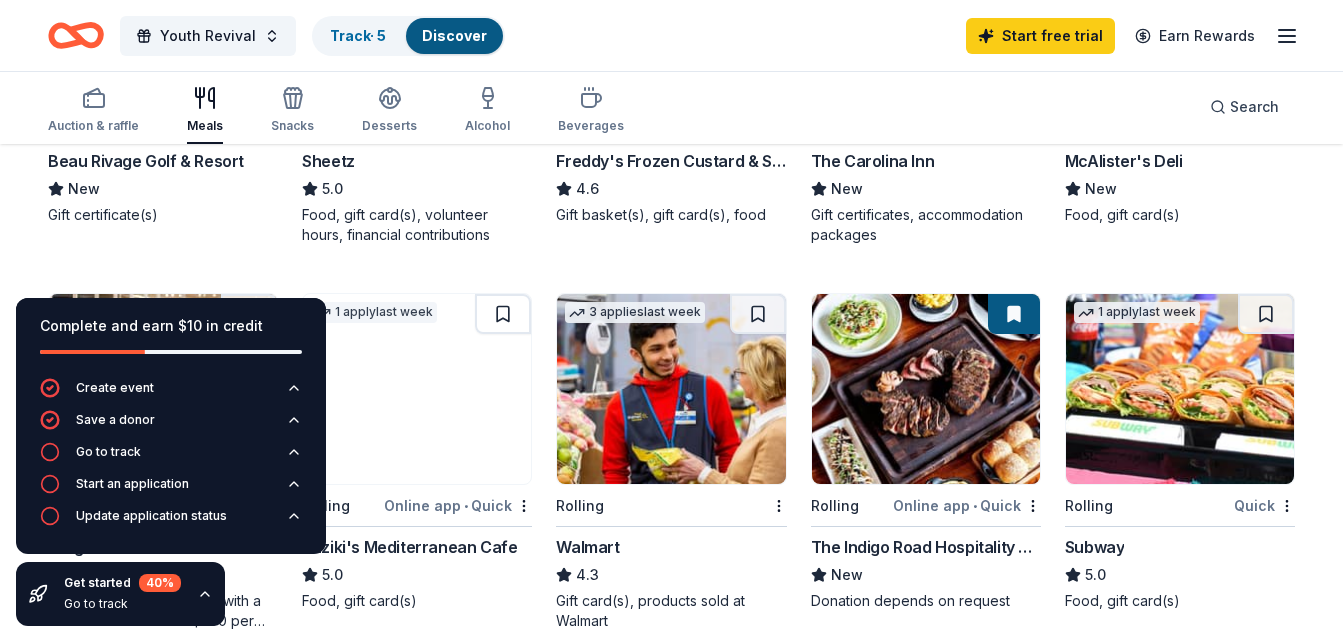 scroll, scrollTop: 356, scrollLeft: 0, axis: vertical 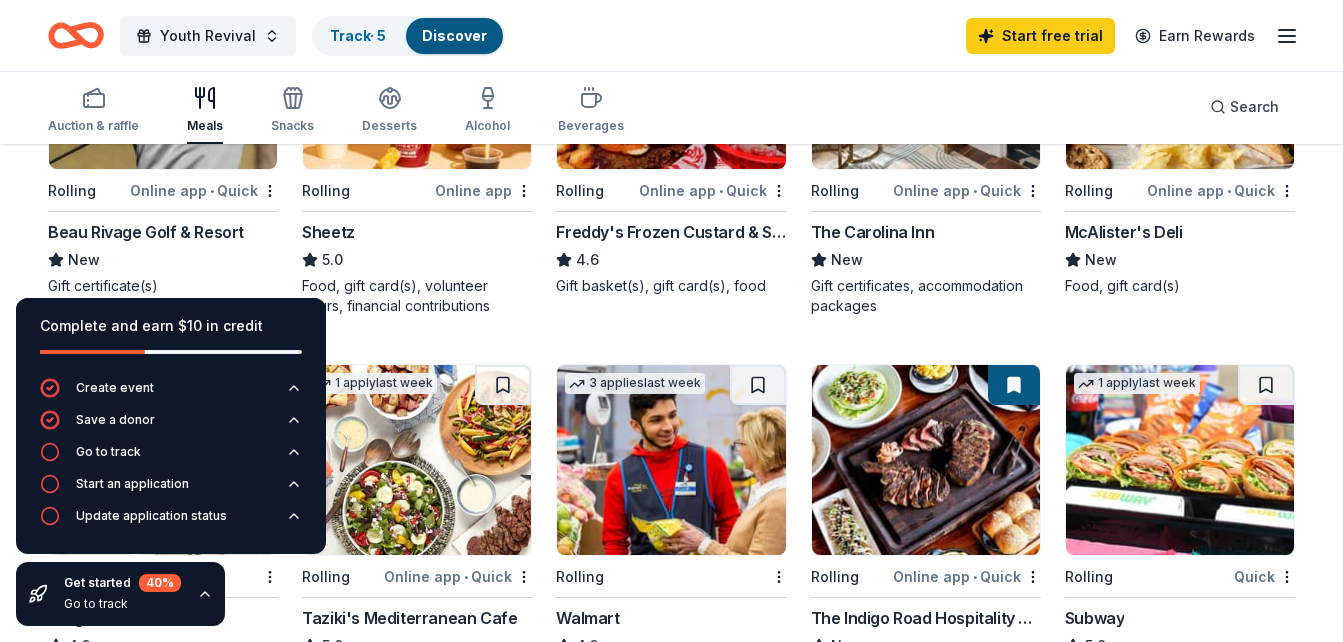 click at bounding box center (671, 460) 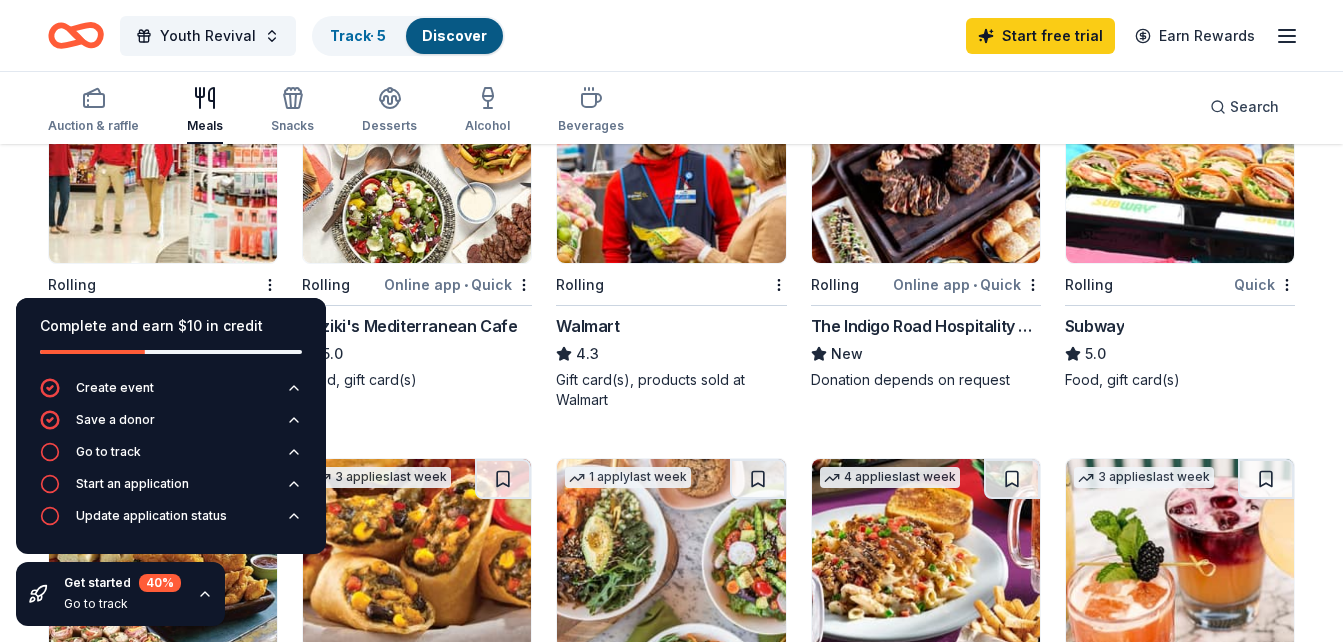 scroll, scrollTop: 649, scrollLeft: 0, axis: vertical 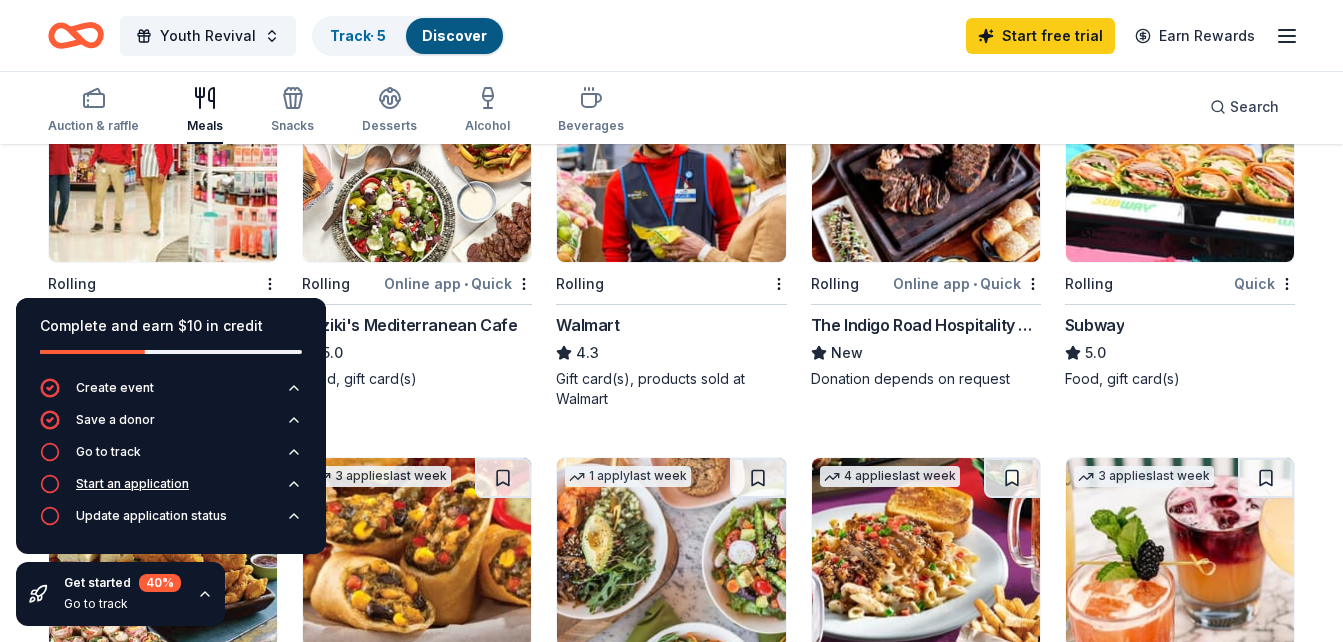 click 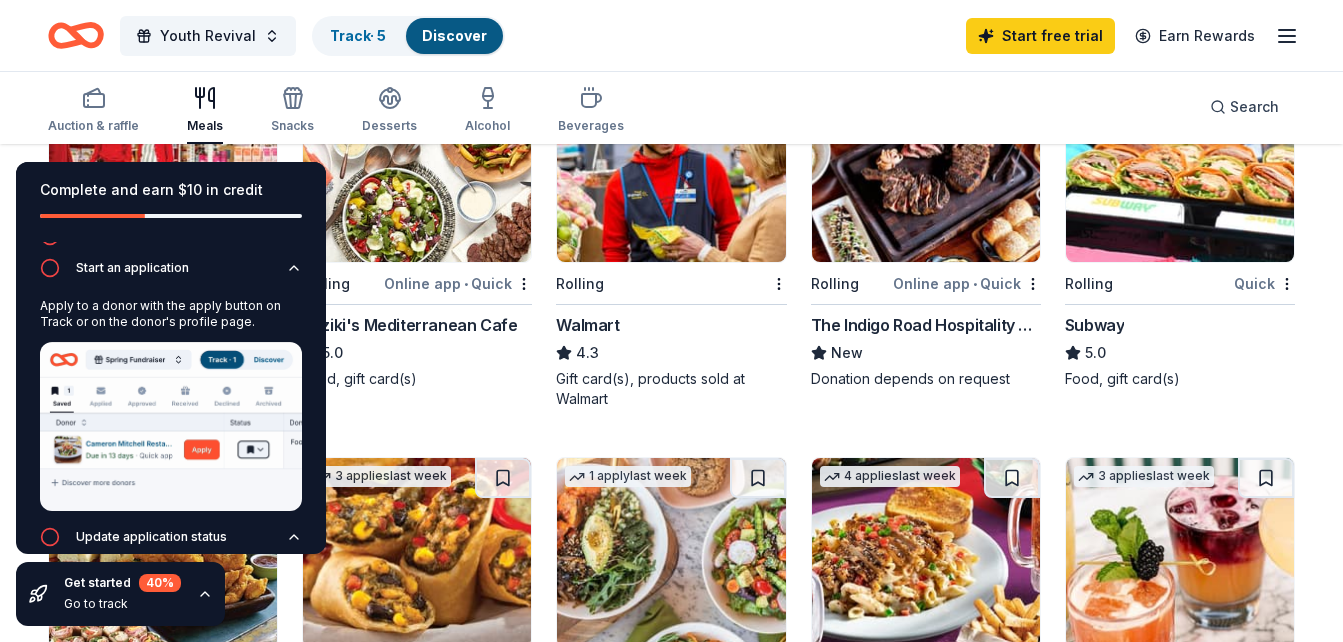 scroll, scrollTop: 86, scrollLeft: 0, axis: vertical 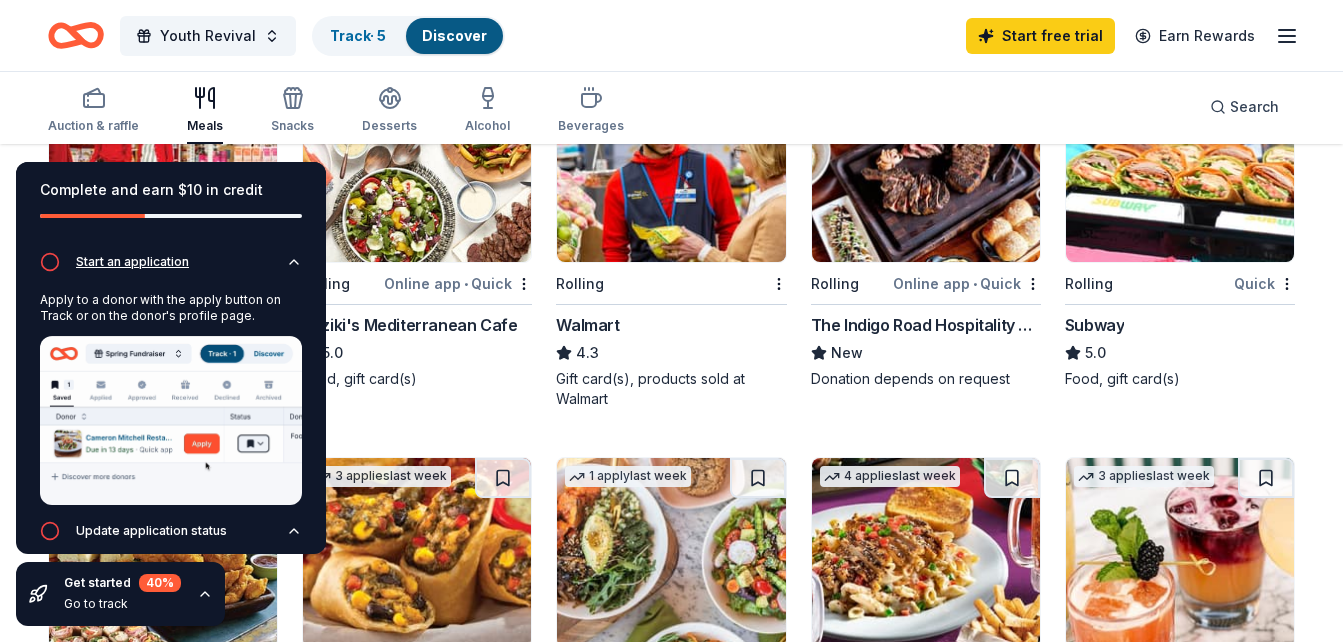 click 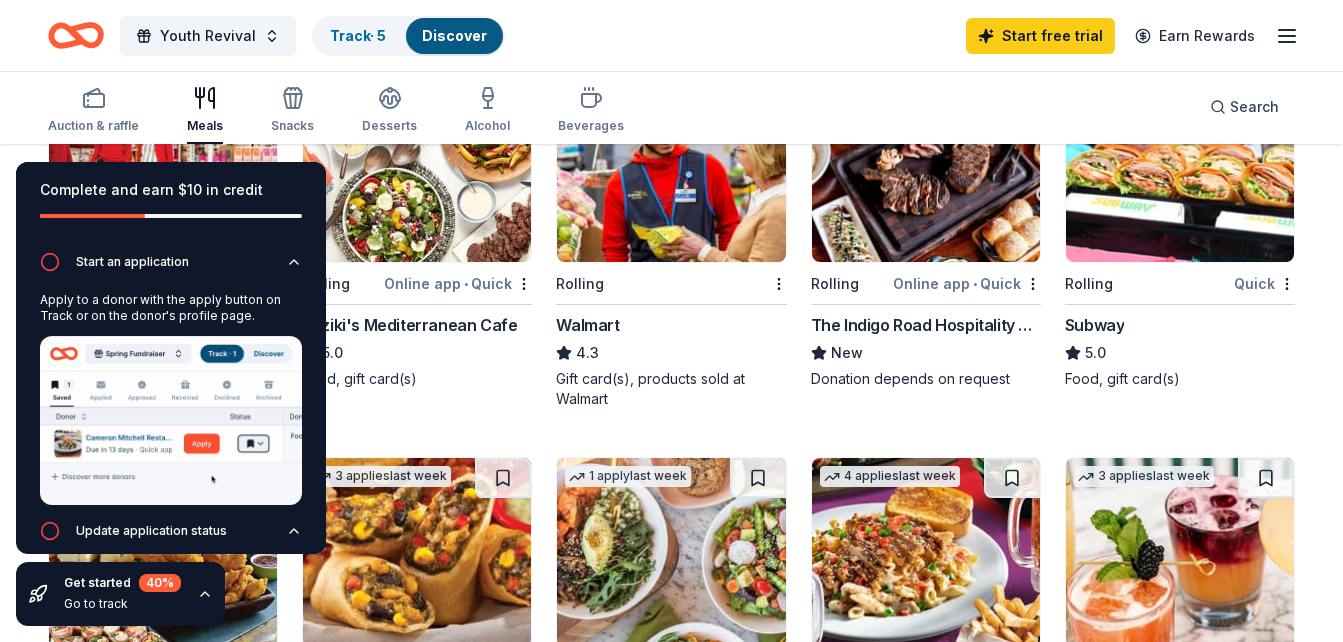 scroll, scrollTop: 0, scrollLeft: 0, axis: both 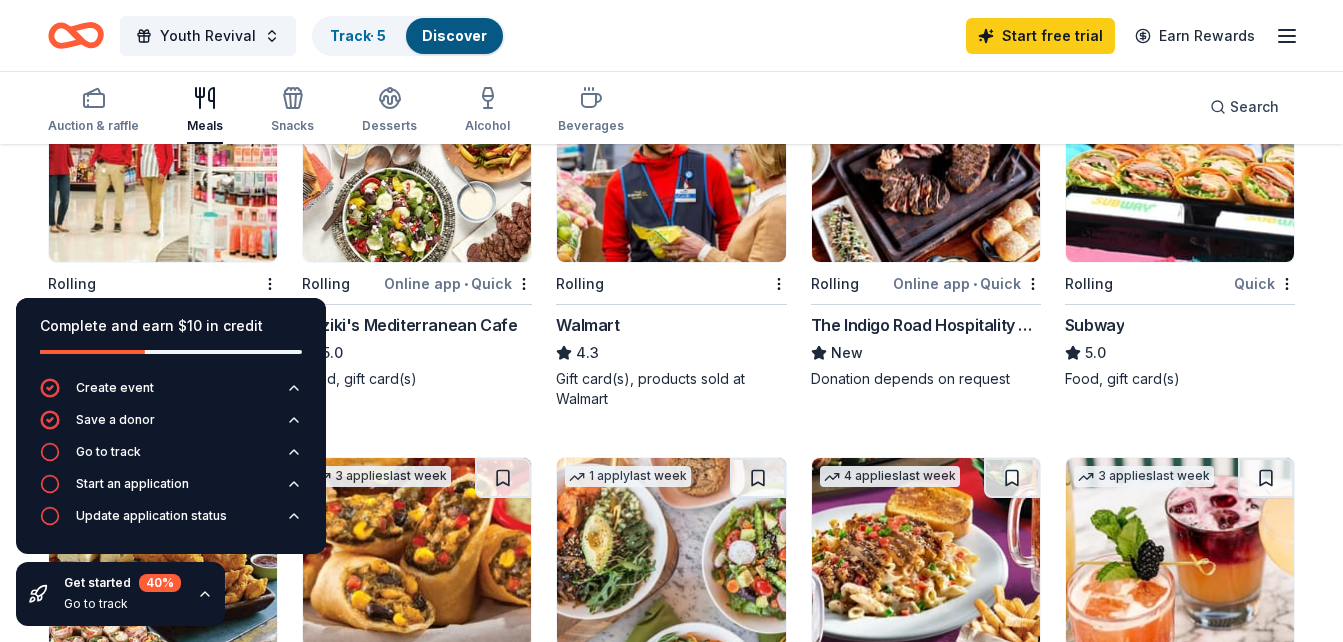click 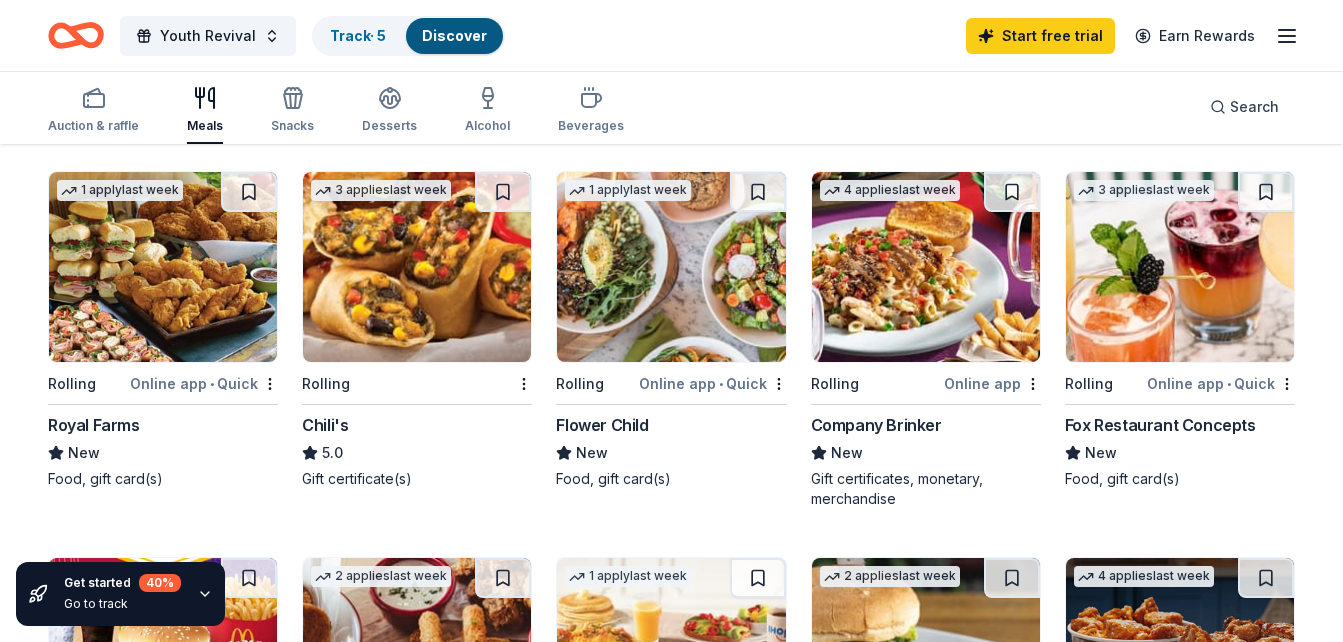 scroll, scrollTop: 934, scrollLeft: 0, axis: vertical 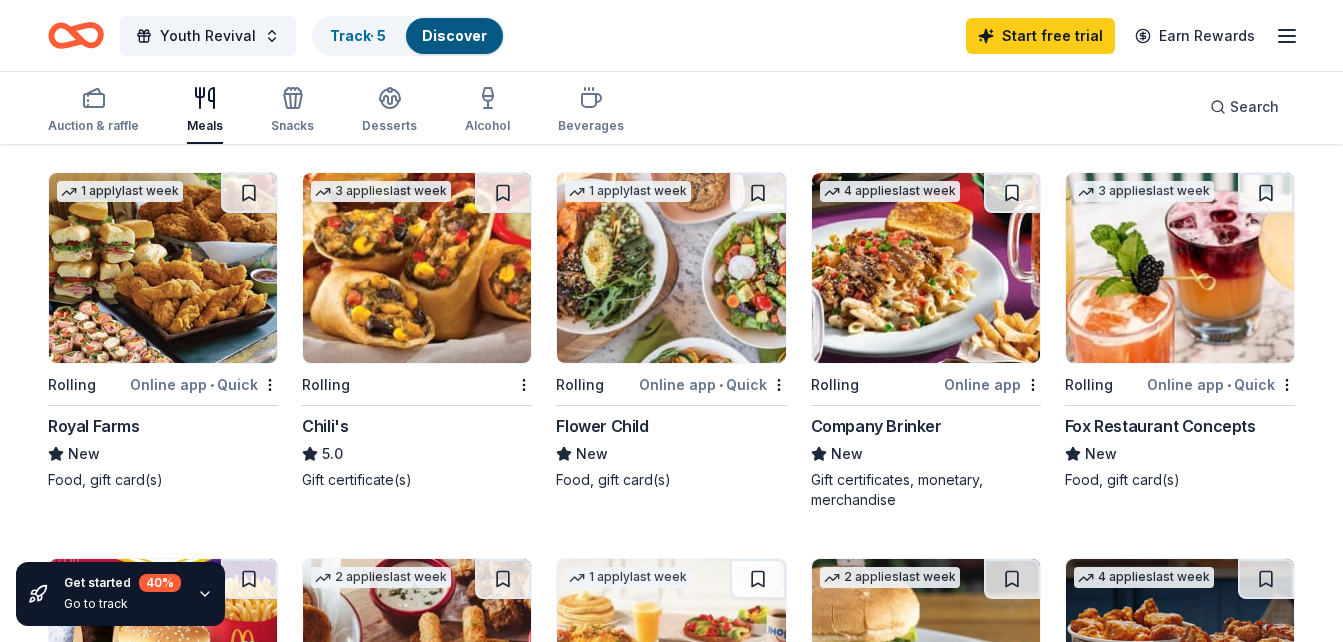 click at bounding box center (163, 268) 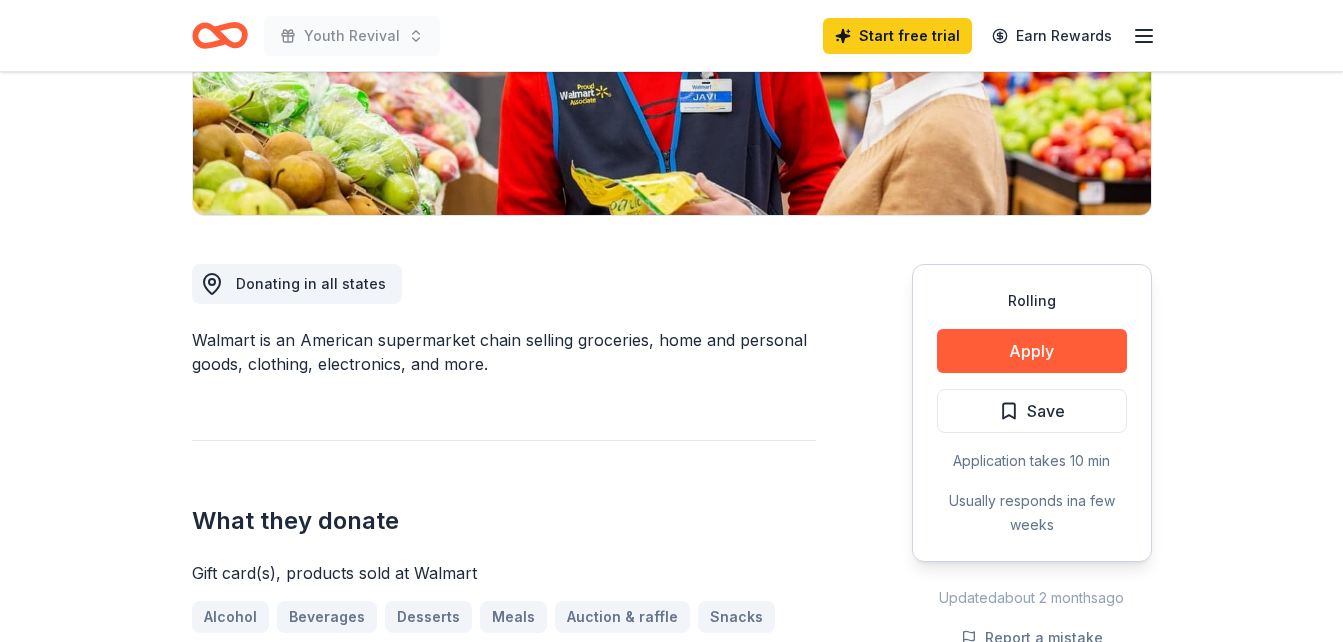 scroll, scrollTop: 431, scrollLeft: 0, axis: vertical 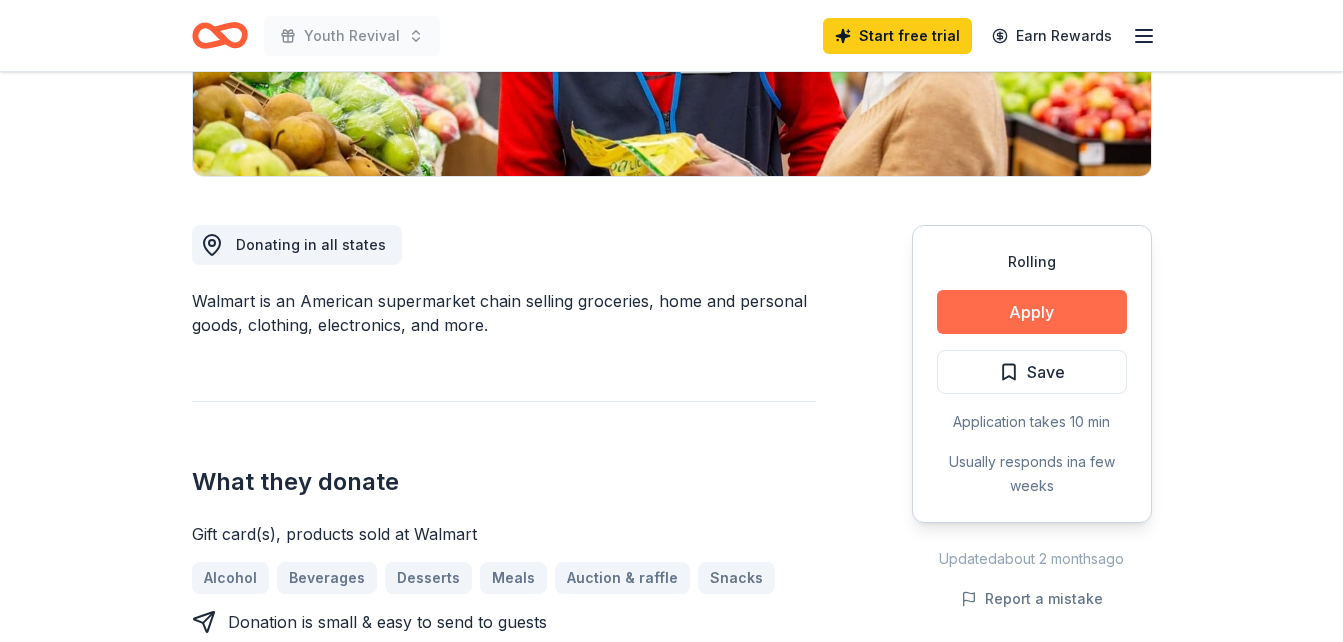 click on "Apply" at bounding box center (1032, 312) 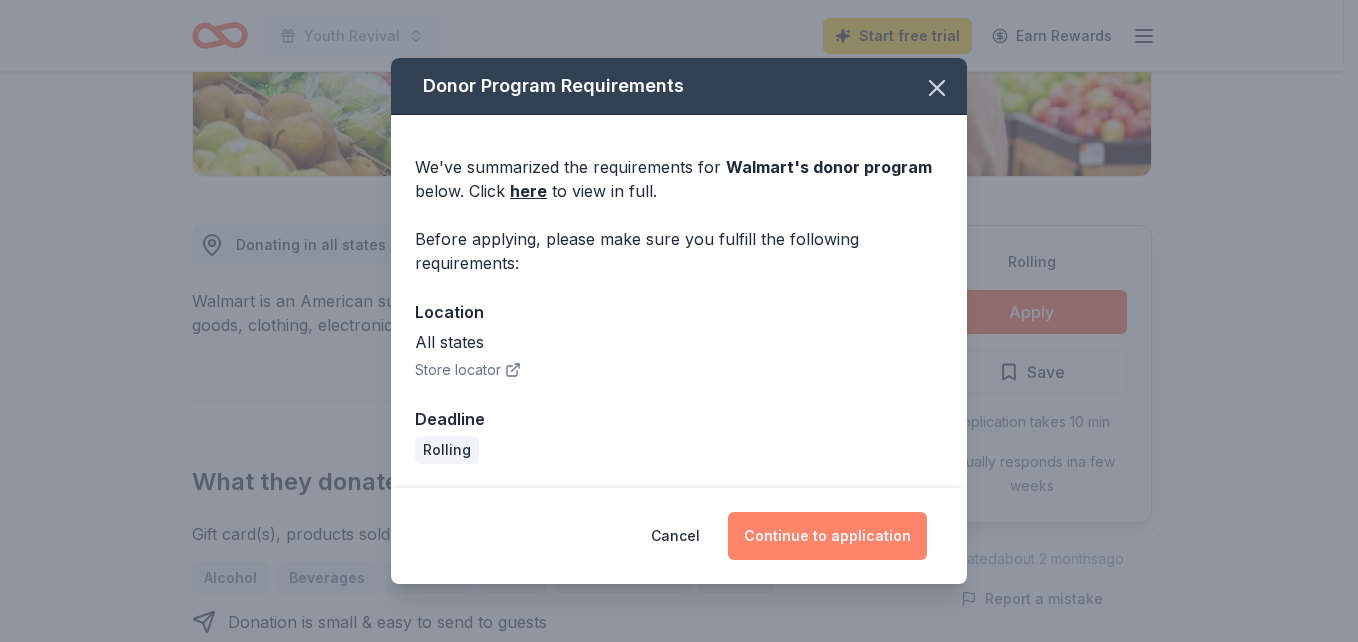 click on "Continue to application" at bounding box center [827, 536] 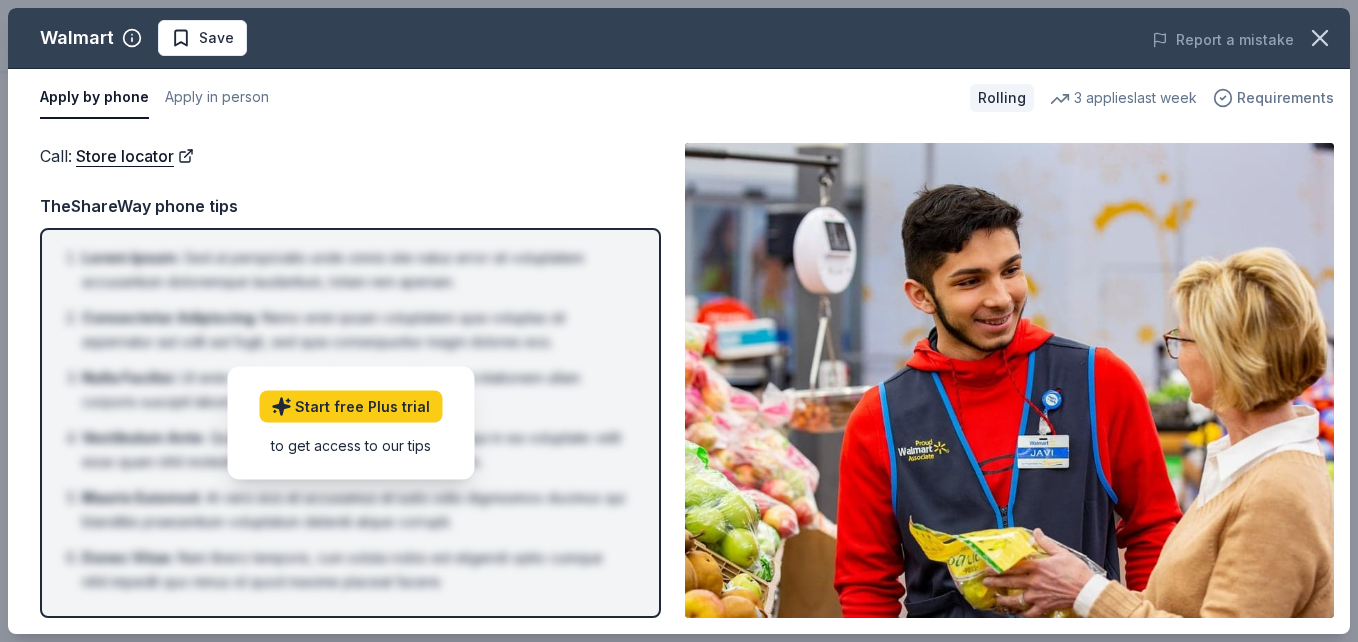 click on "Requirements" at bounding box center [1285, 98] 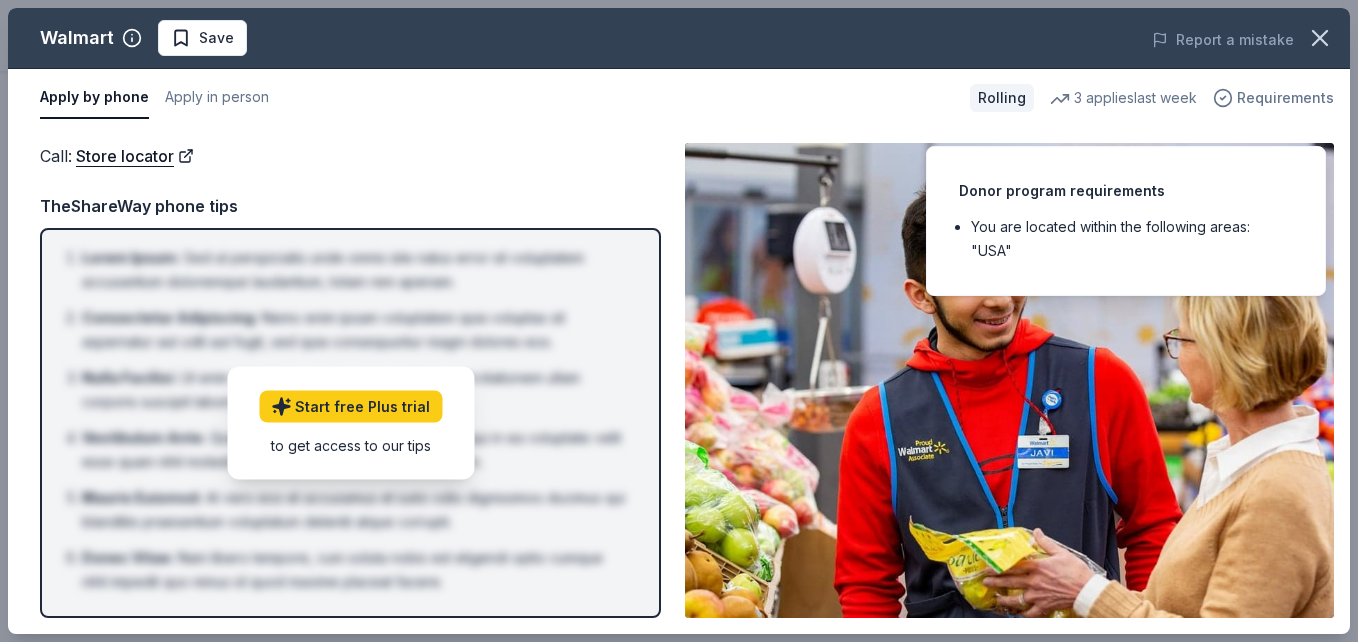 click on "Requirements" at bounding box center (1285, 98) 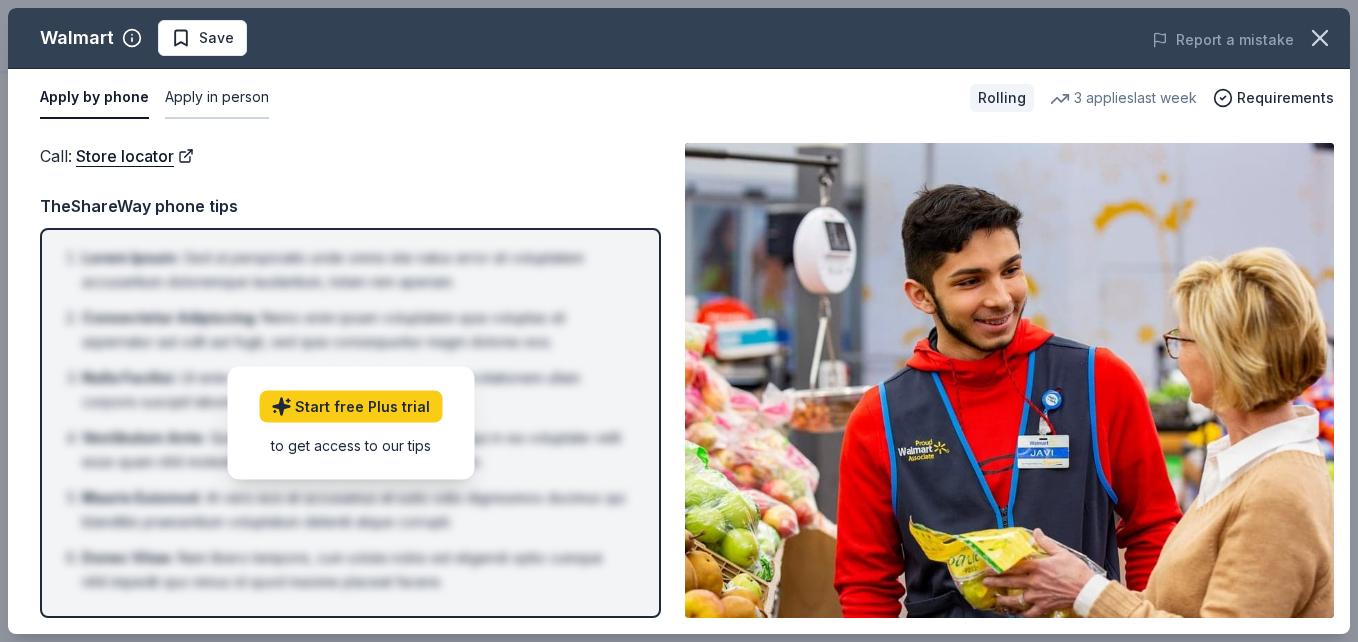click on "Apply in person" at bounding box center [217, 98] 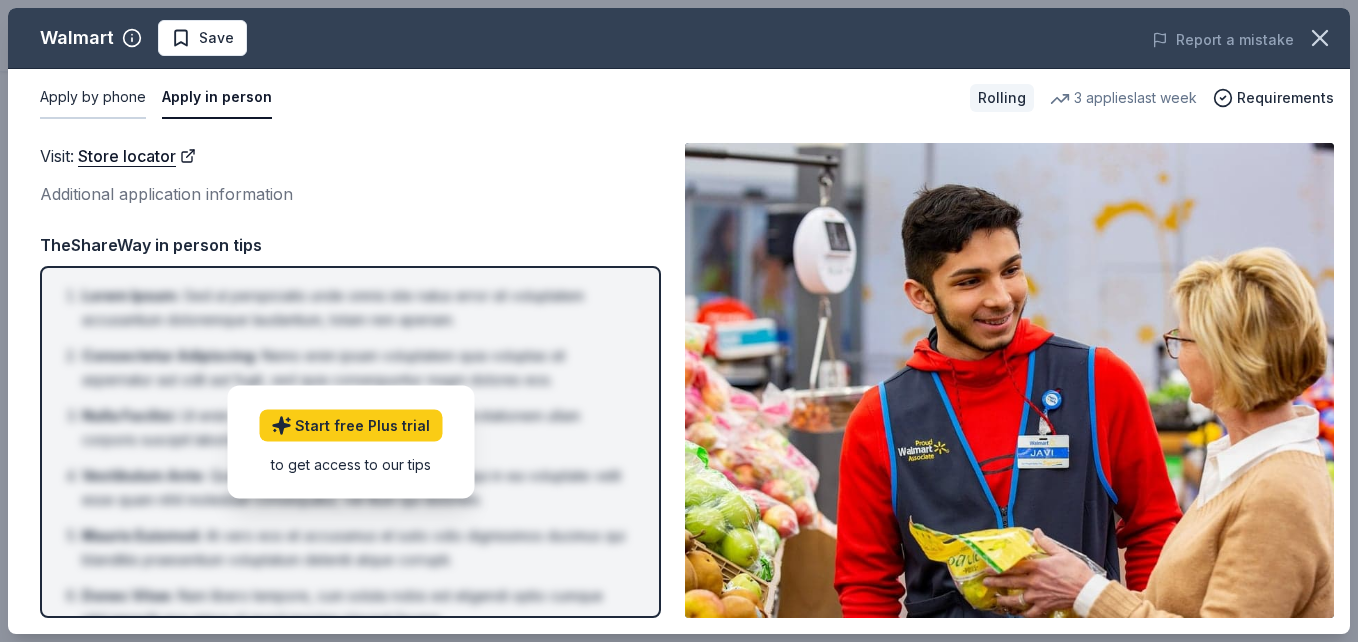 click on "Apply by phone" at bounding box center [93, 98] 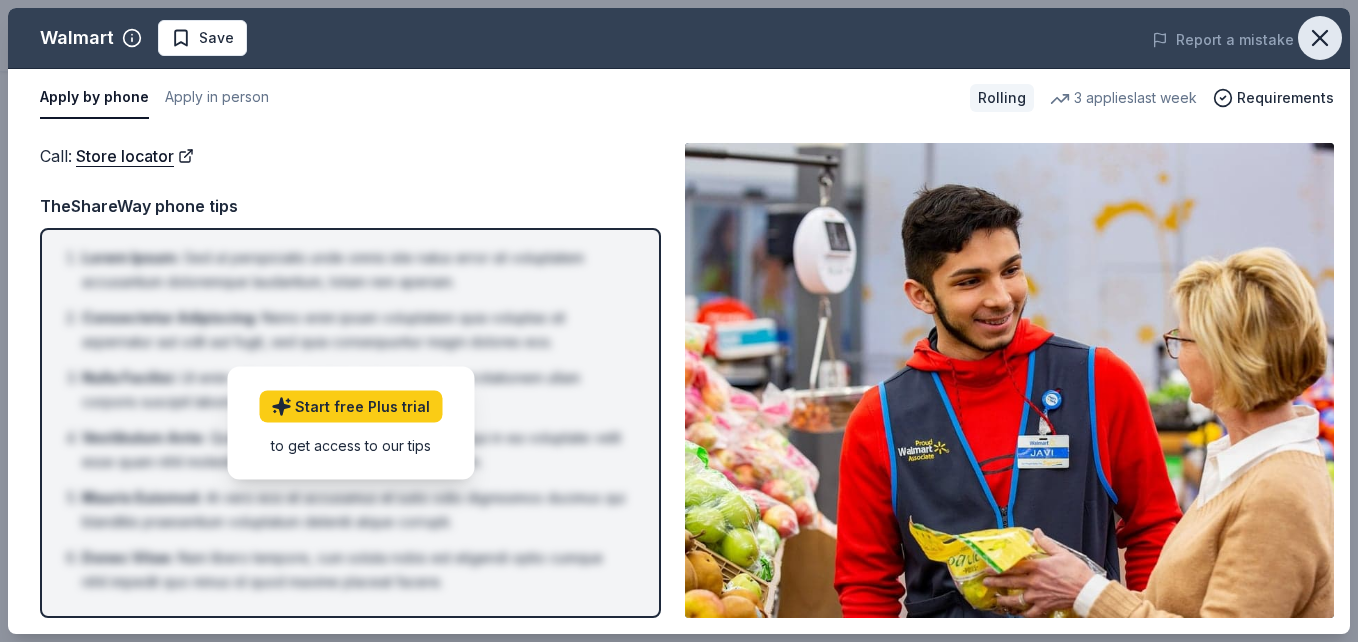 click 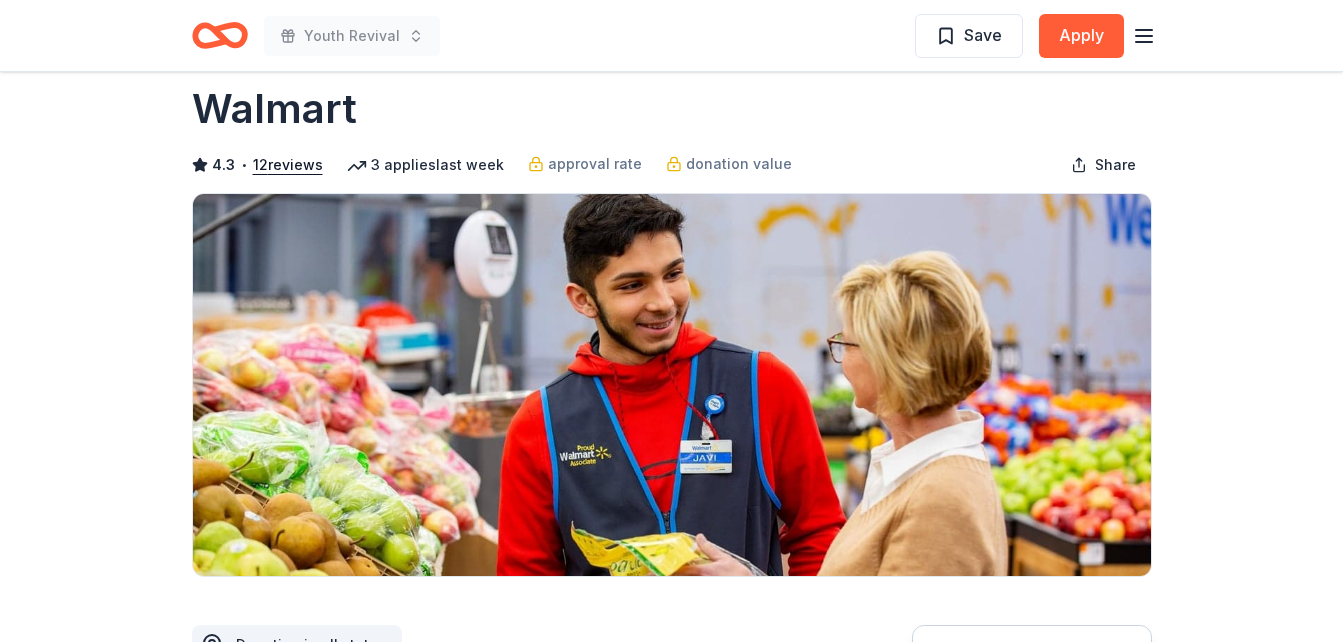 scroll, scrollTop: 0, scrollLeft: 0, axis: both 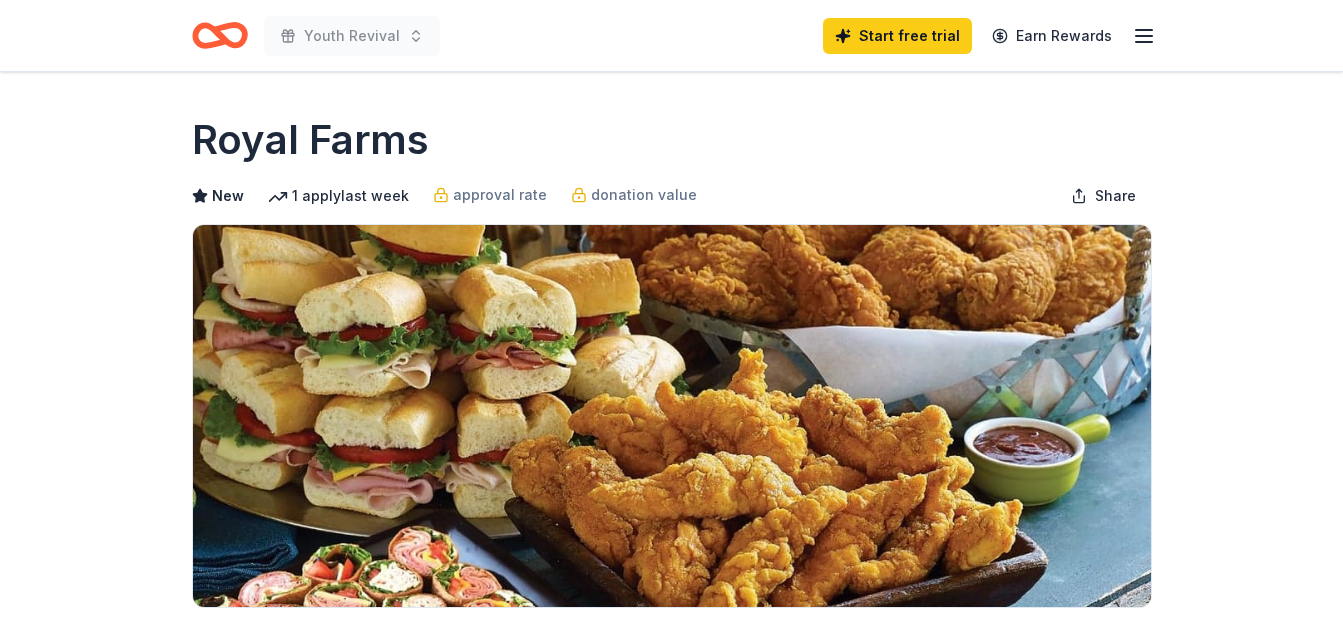 click on "Apply" at bounding box center (1032, 743) 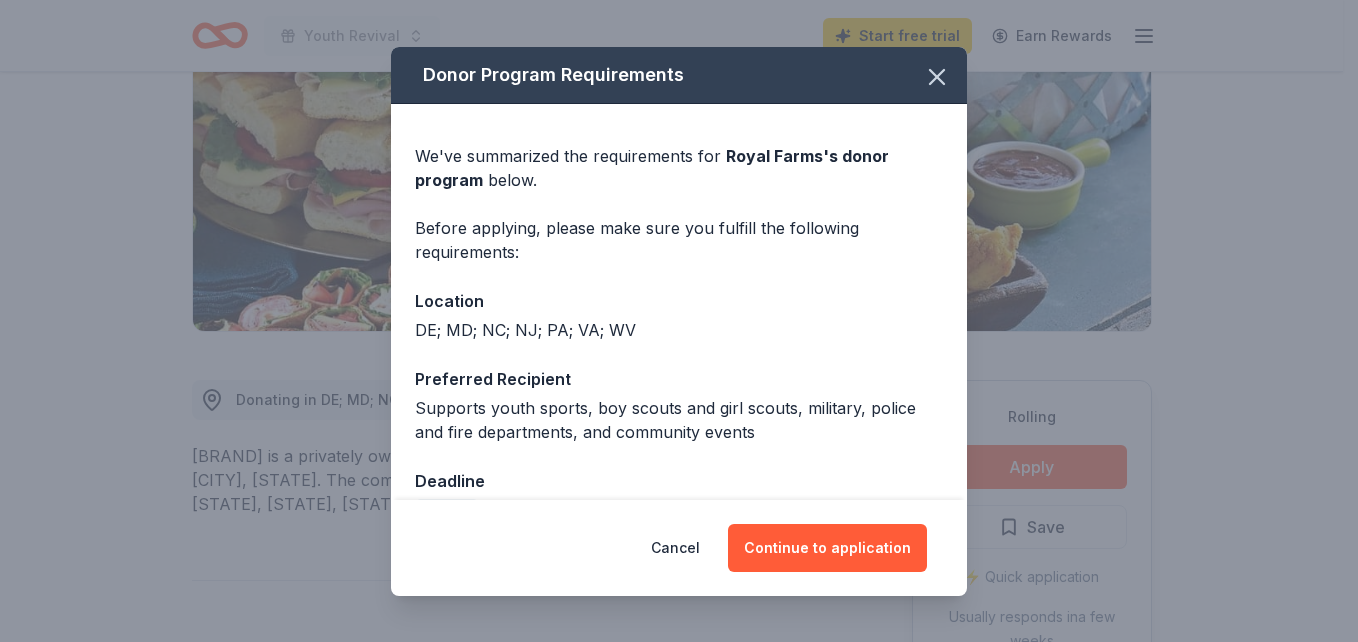 scroll, scrollTop: 276, scrollLeft: 0, axis: vertical 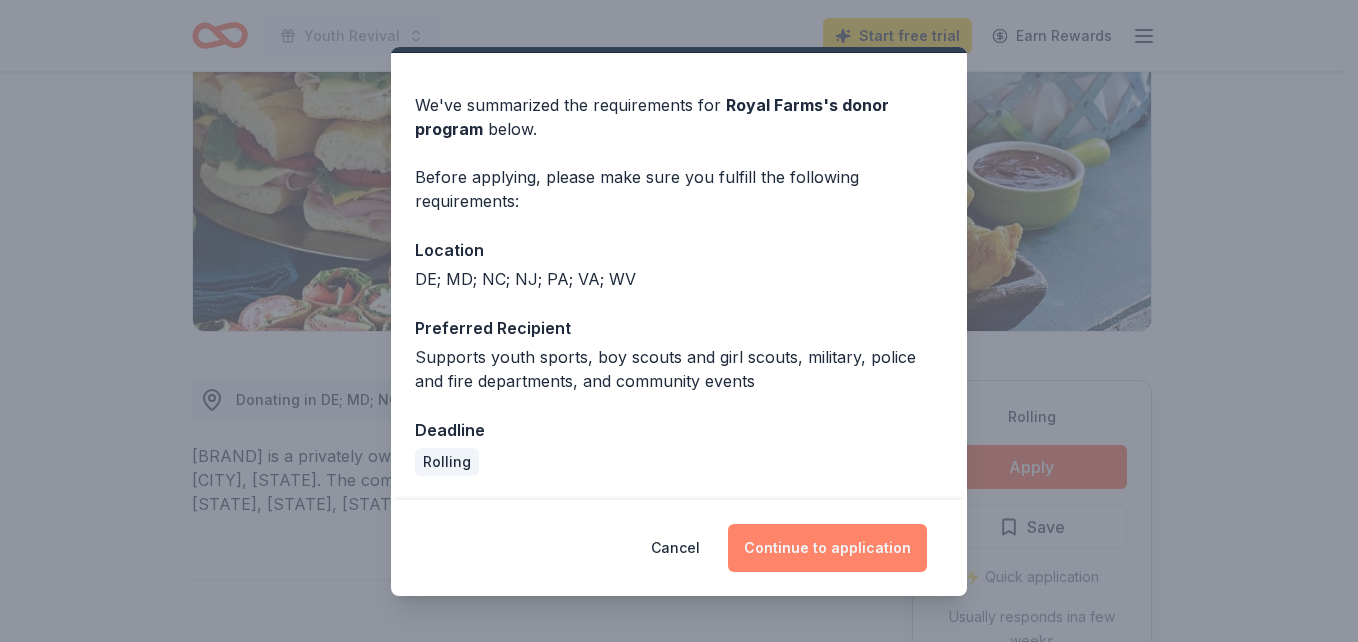 click on "Continue to application" at bounding box center (827, 548) 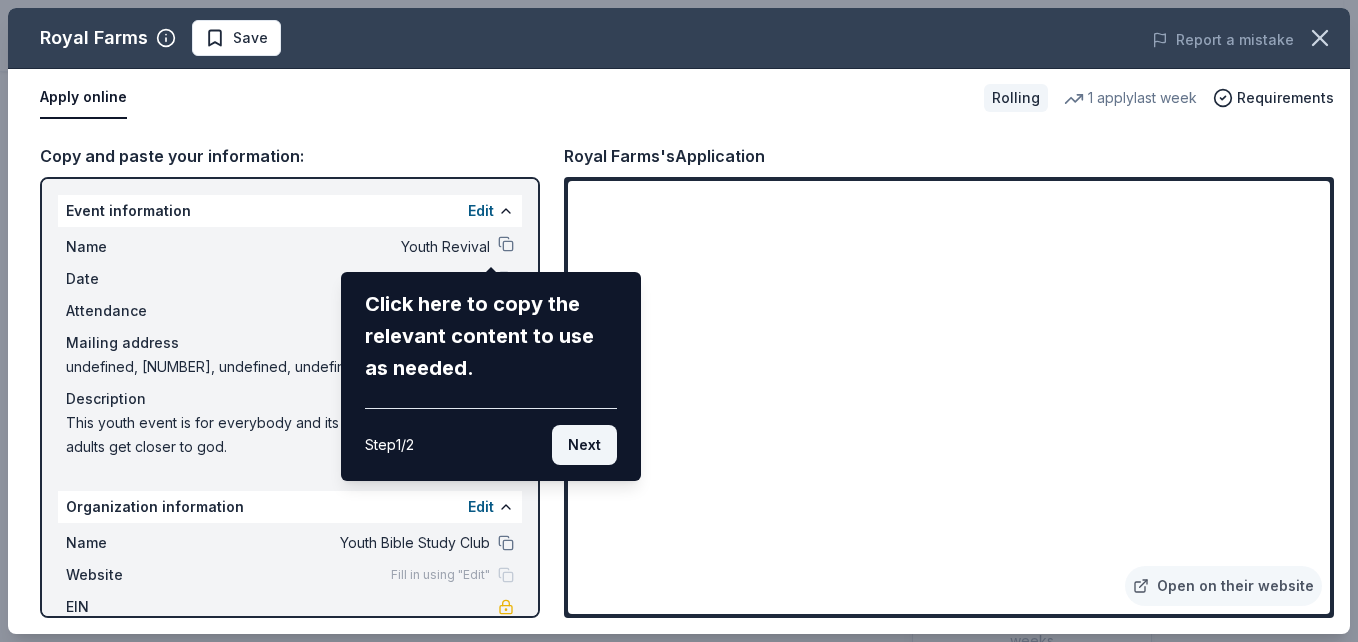 click on "Next" at bounding box center (584, 445) 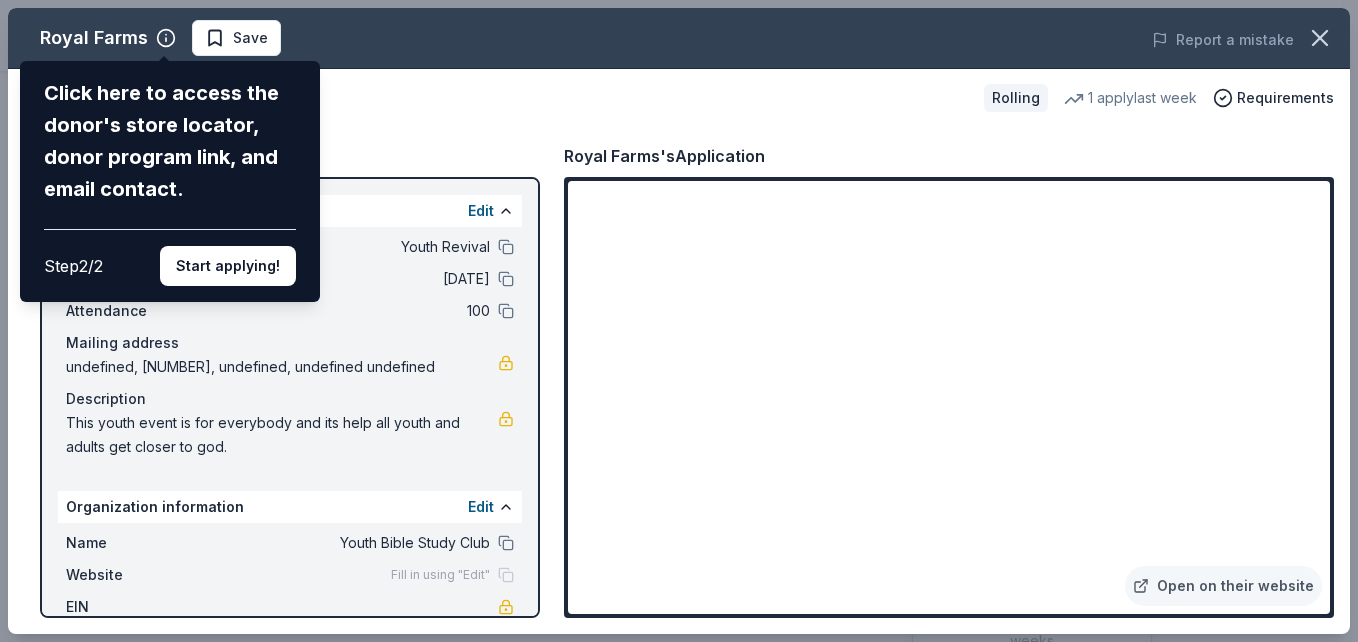 click on "Start applying!" at bounding box center (228, 266) 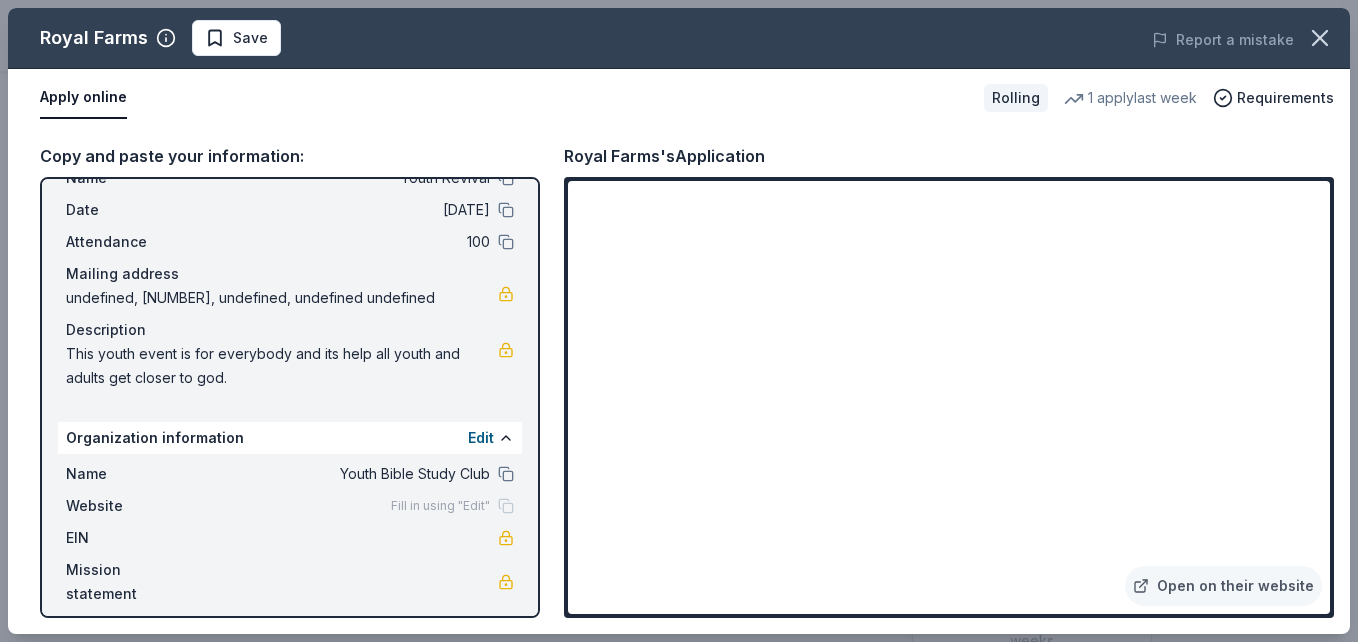 scroll, scrollTop: 83, scrollLeft: 0, axis: vertical 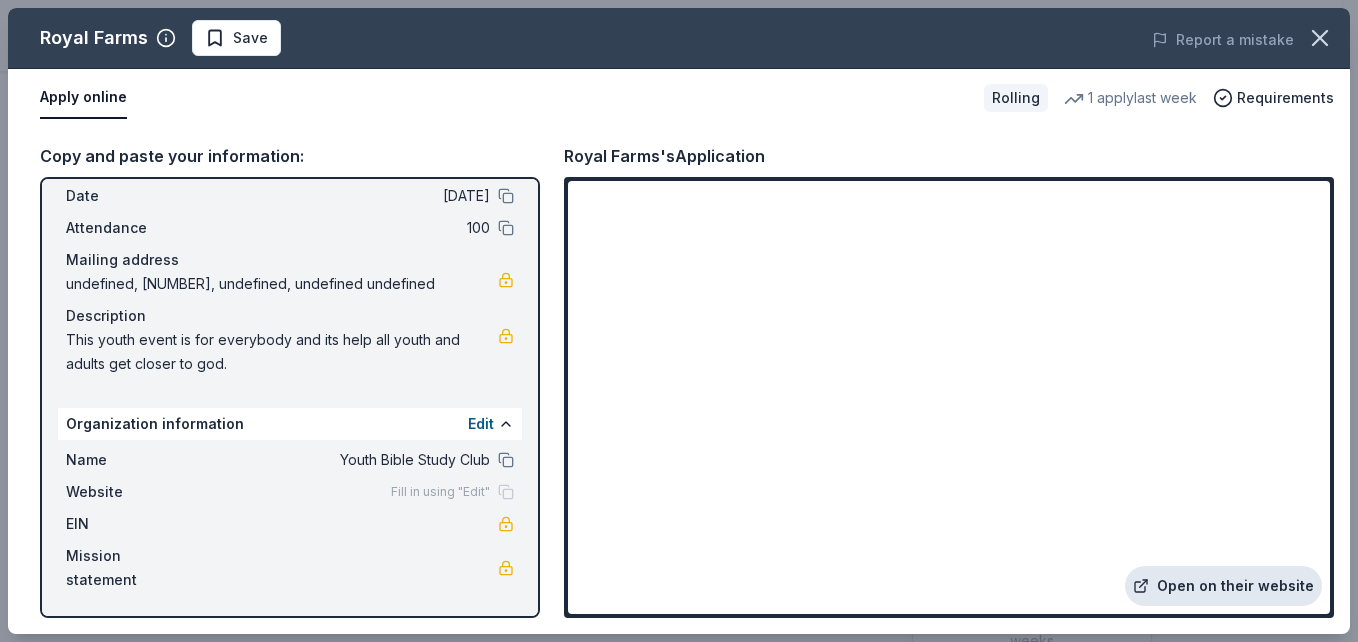 click on "Open on their website" at bounding box center (1223, 586) 